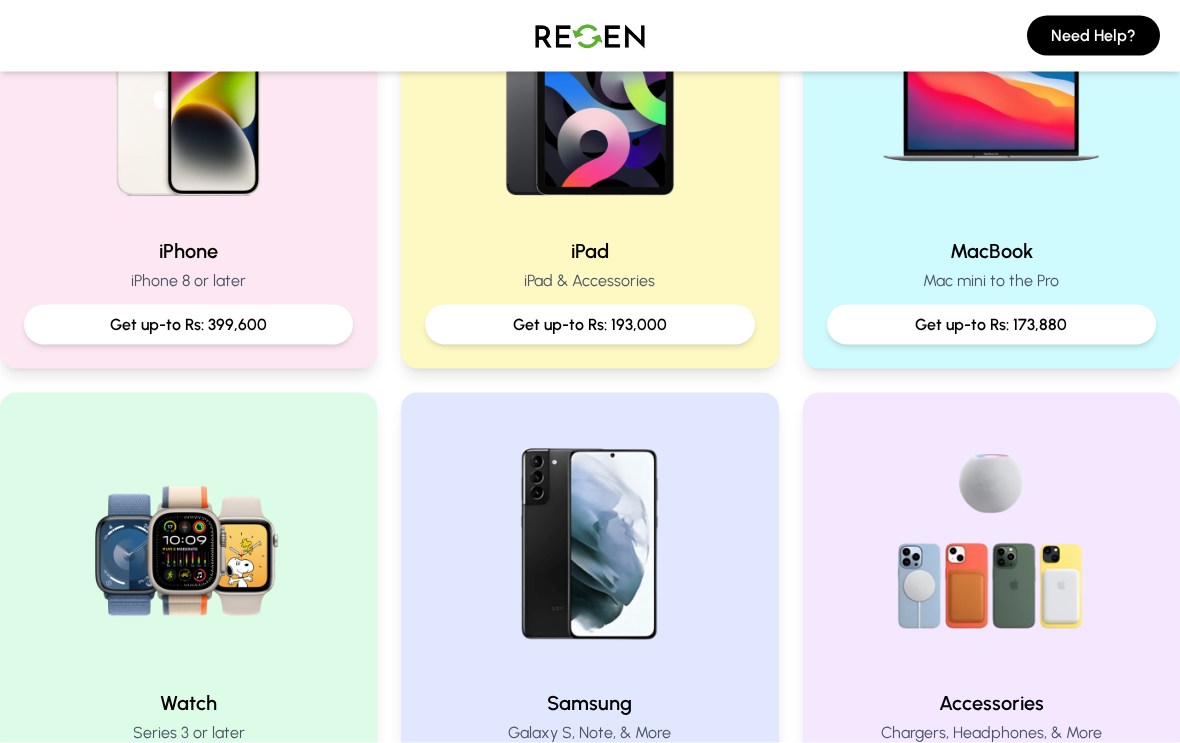 scroll, scrollTop: 556, scrollLeft: 0, axis: vertical 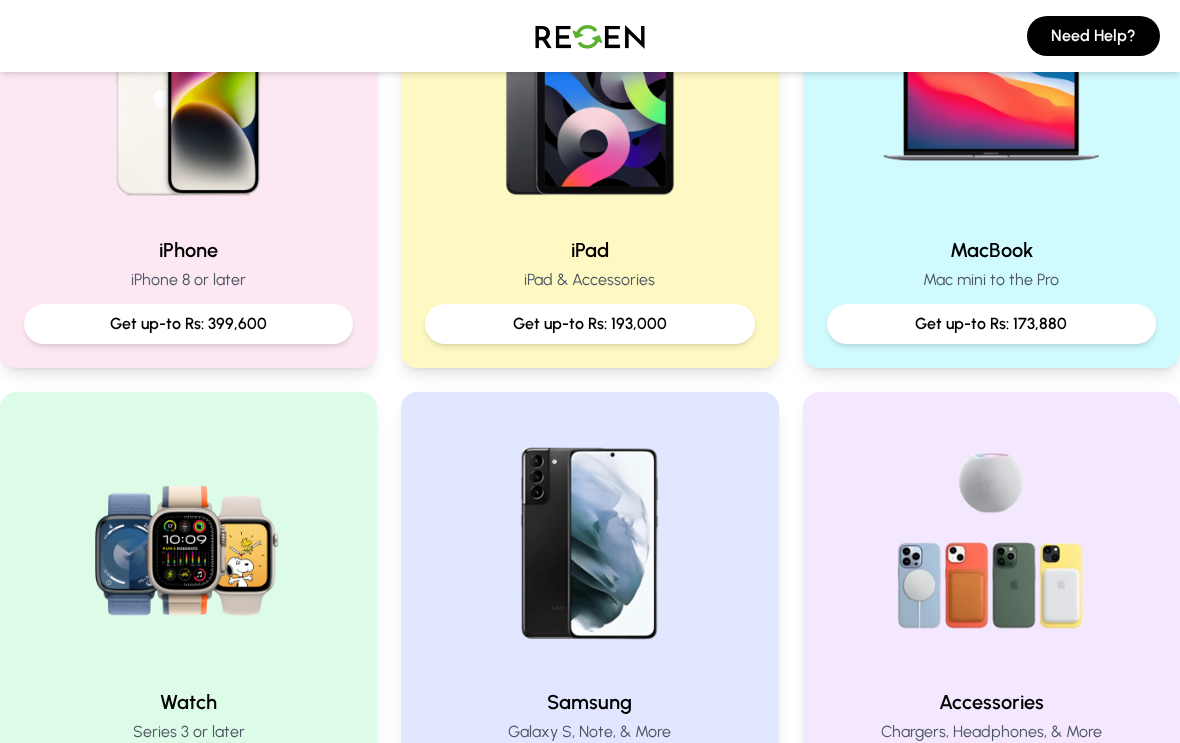 click on "Get up-to Rs: 193,000" at bounding box center (589, 324) 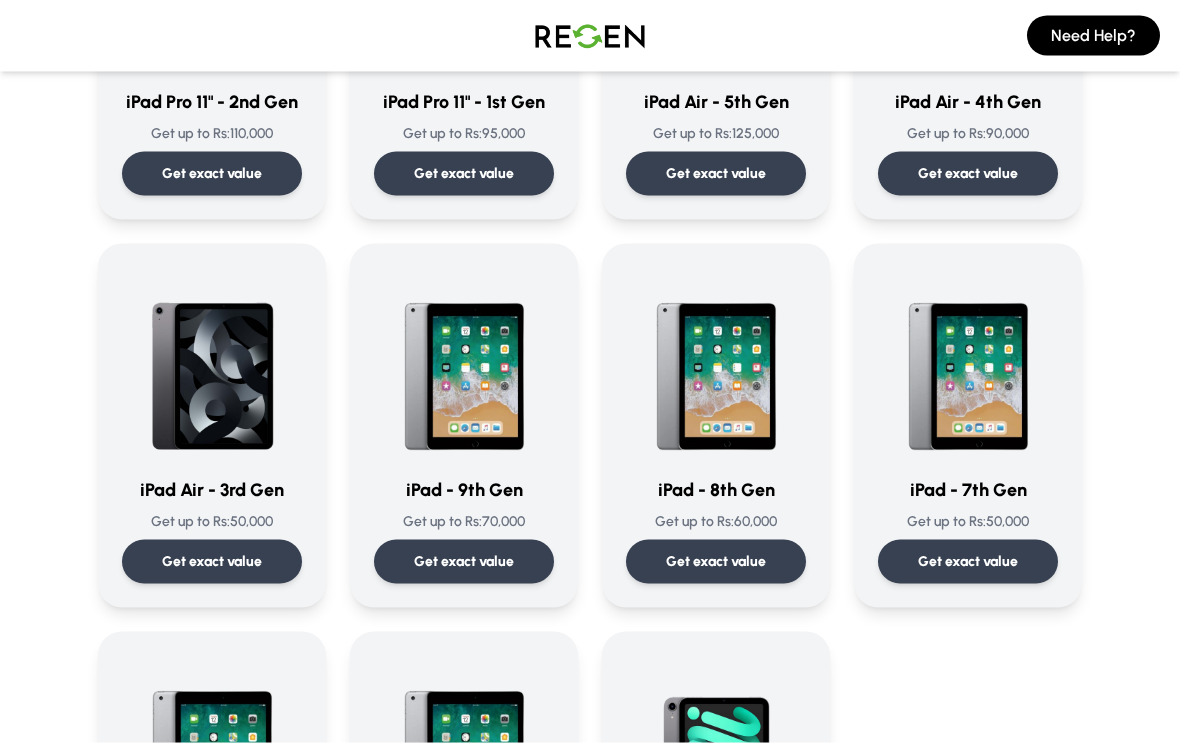 scroll, scrollTop: 737, scrollLeft: 0, axis: vertical 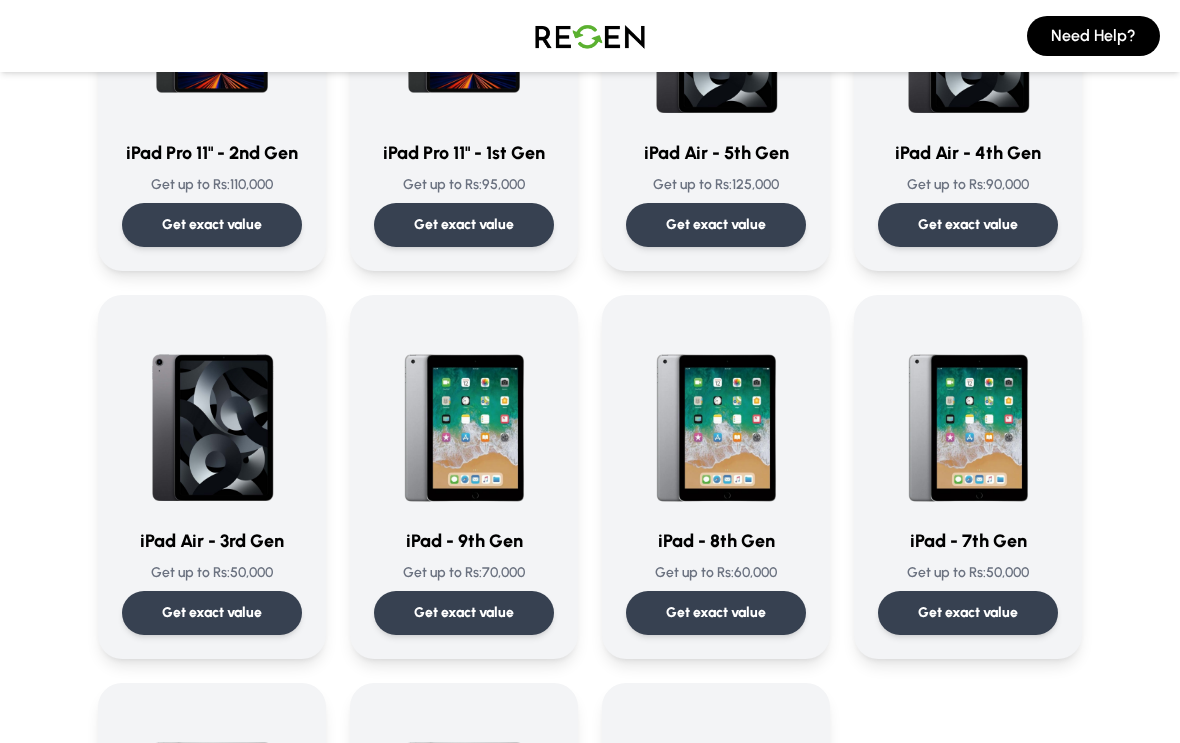 click on "Get exact value" at bounding box center (968, 225) 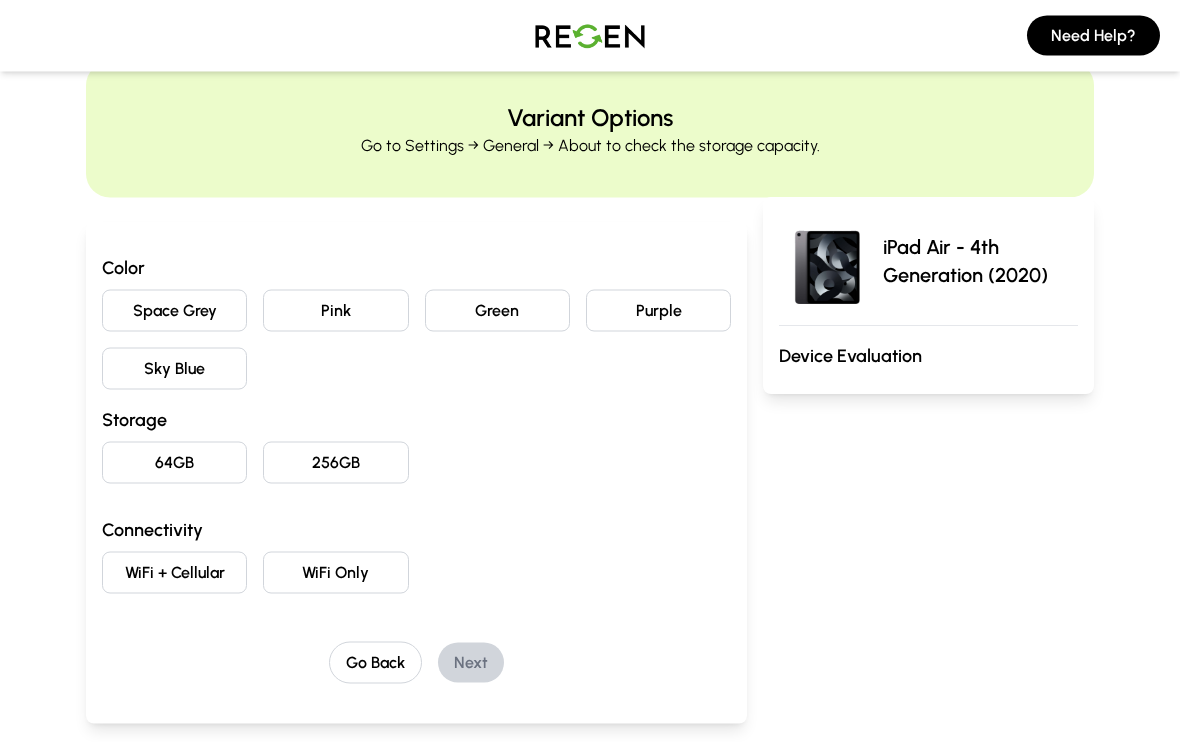 scroll, scrollTop: 63, scrollLeft: 0, axis: vertical 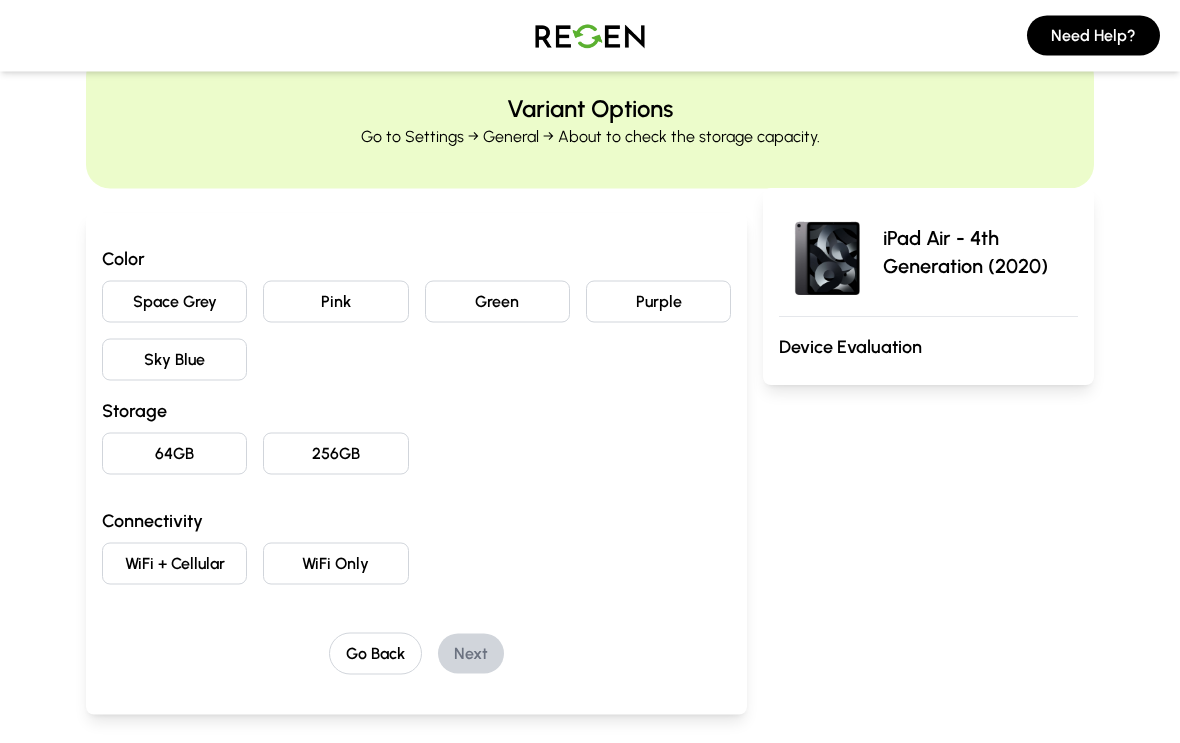 click on "Green" at bounding box center [497, 302] 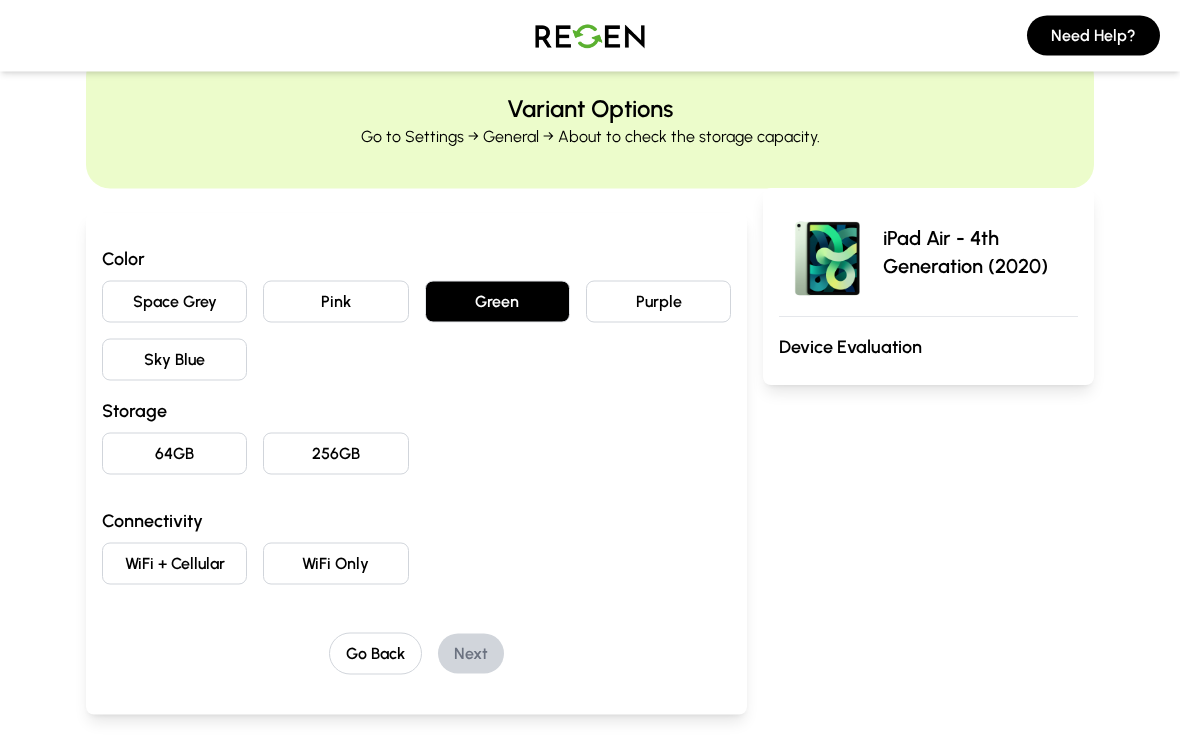 click on "64GB" at bounding box center (174, 454) 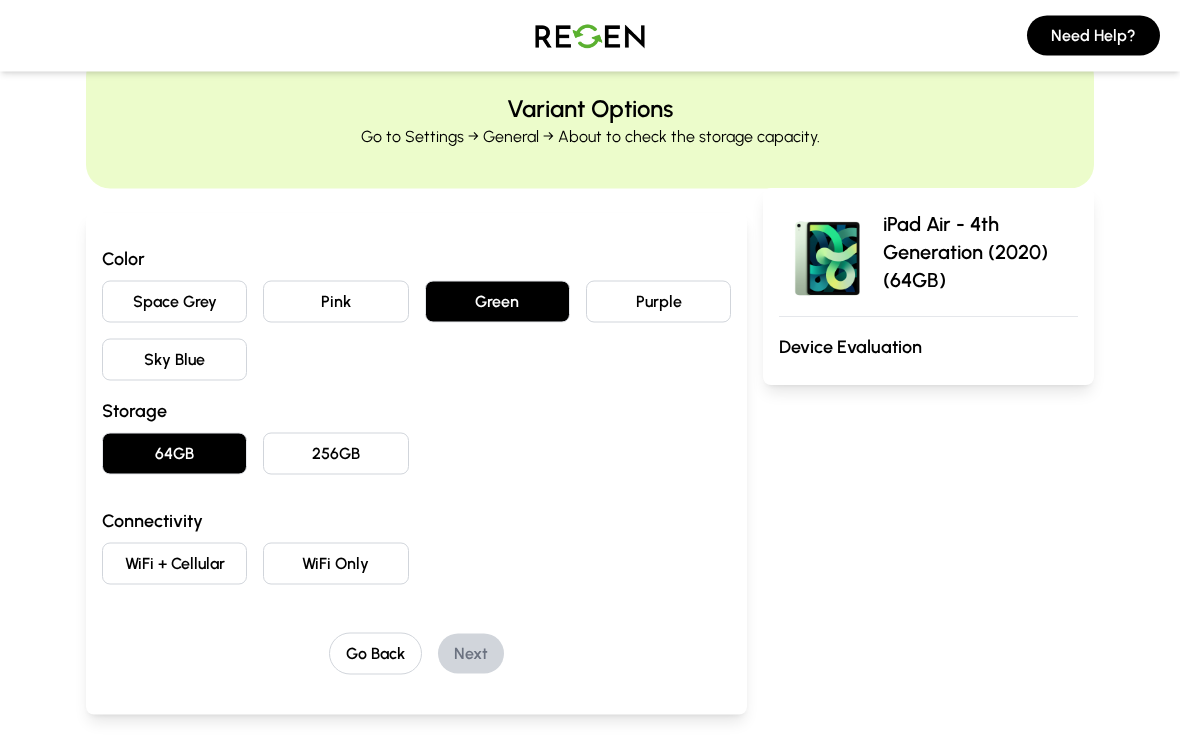 scroll, scrollTop: 64, scrollLeft: 0, axis: vertical 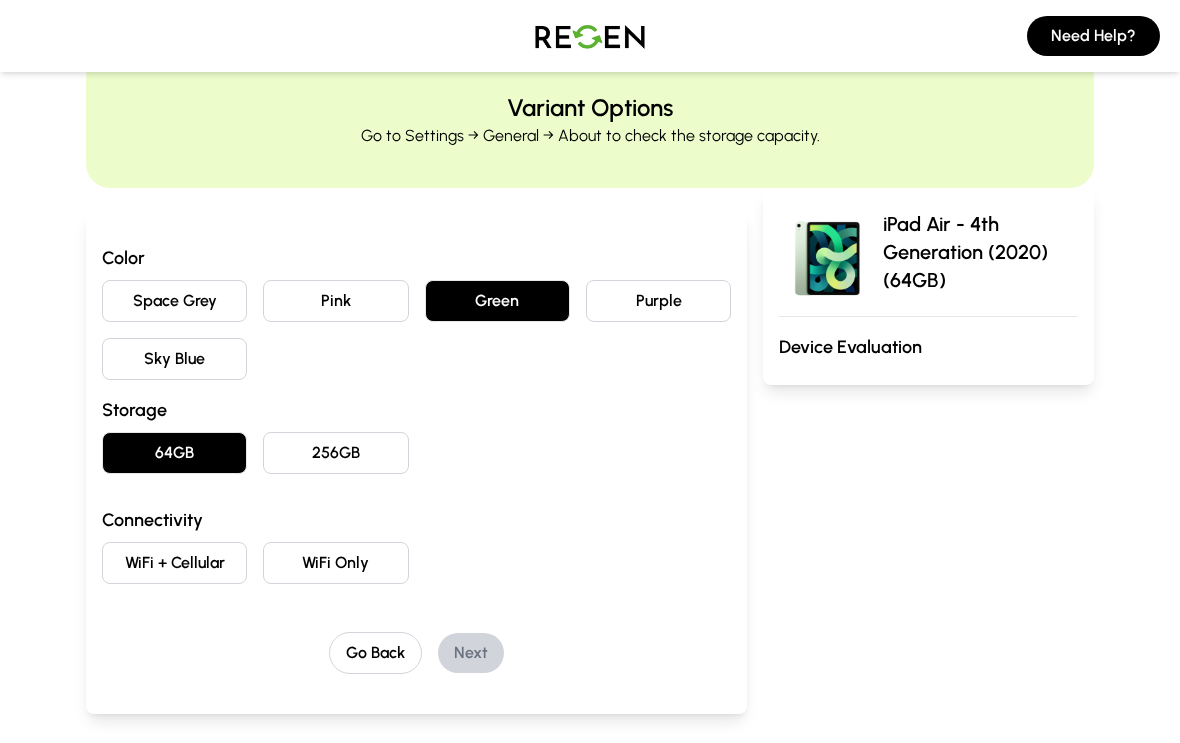 click on "WiFi Only" at bounding box center [335, 563] 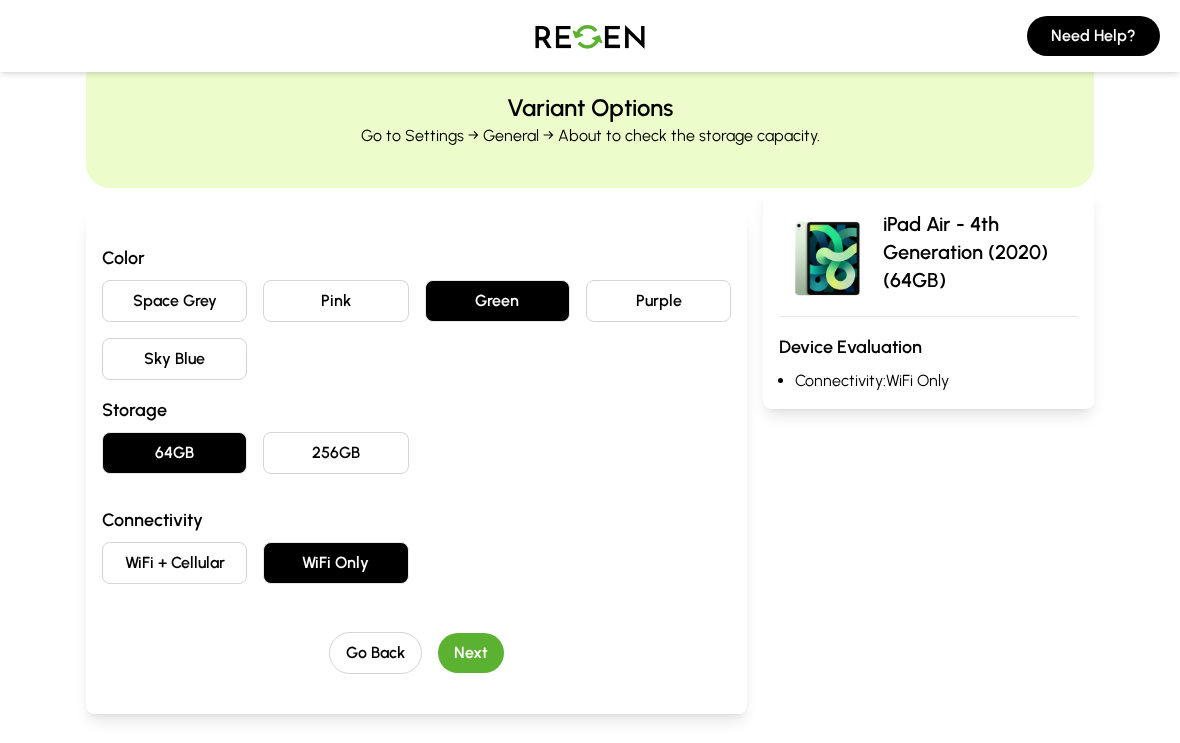 click on "Next" at bounding box center [471, 653] 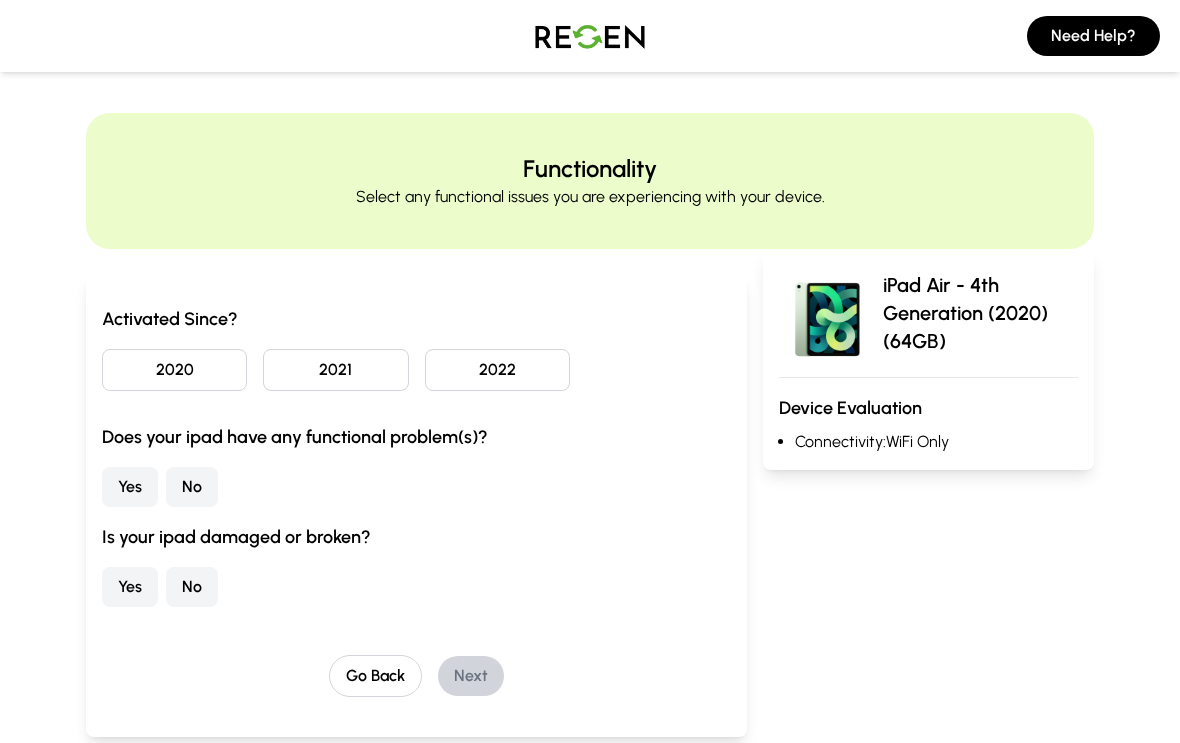 scroll, scrollTop: 0, scrollLeft: 0, axis: both 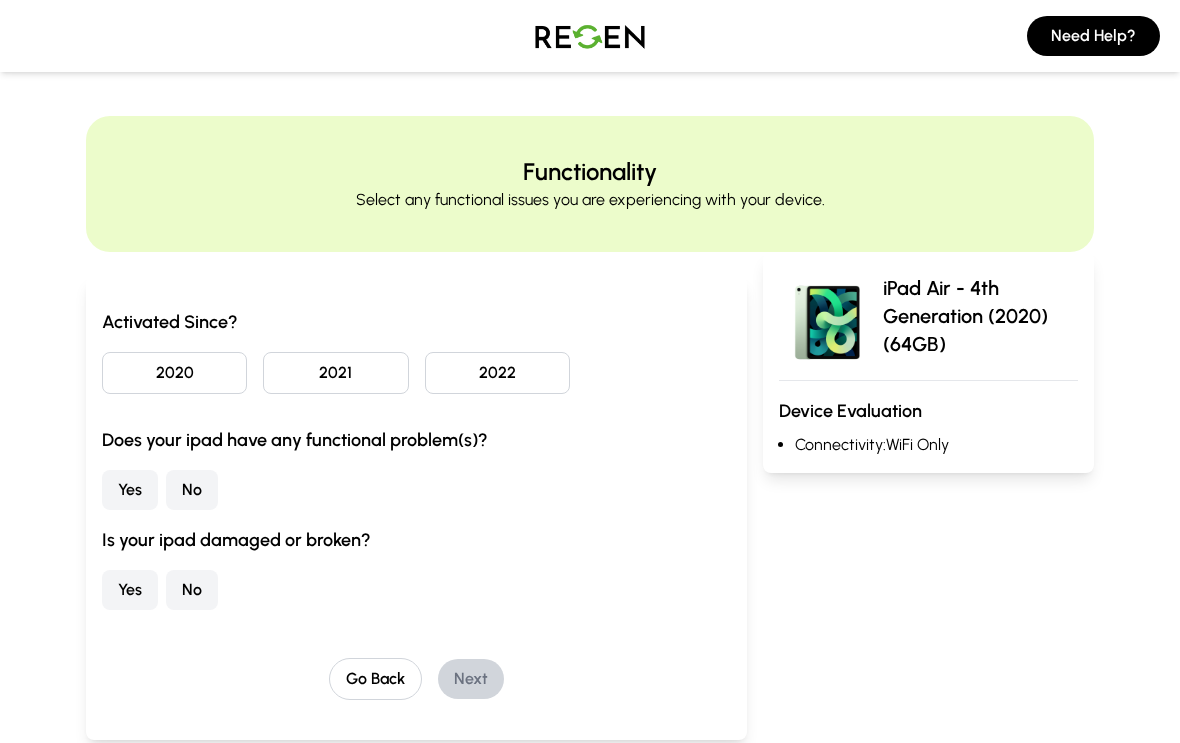 click on "2021" at bounding box center (335, 373) 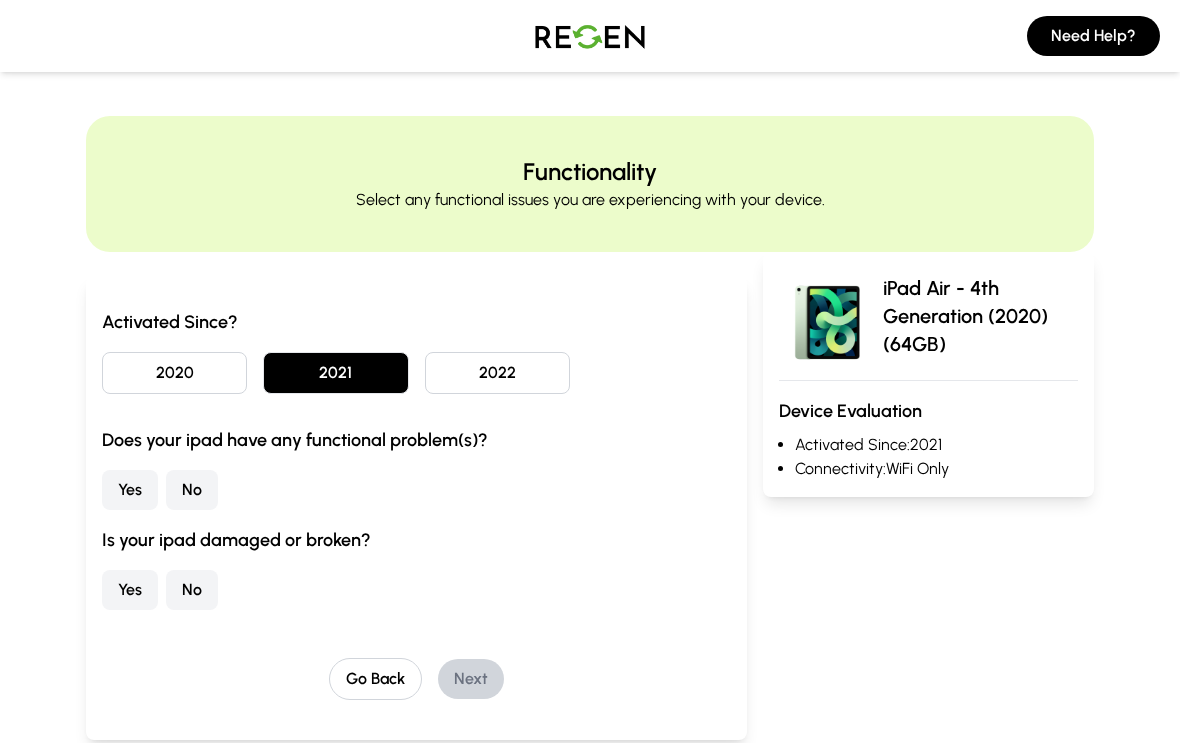 click on "No" at bounding box center (192, 490) 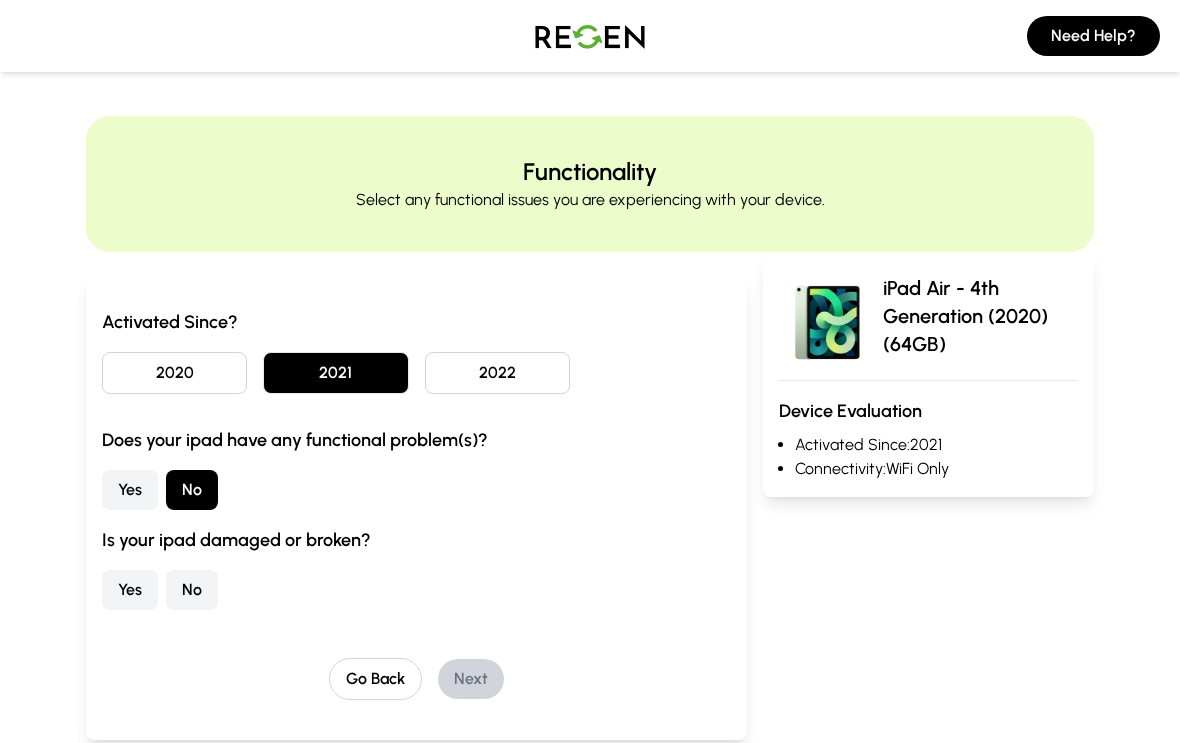 click on "No" at bounding box center [192, 590] 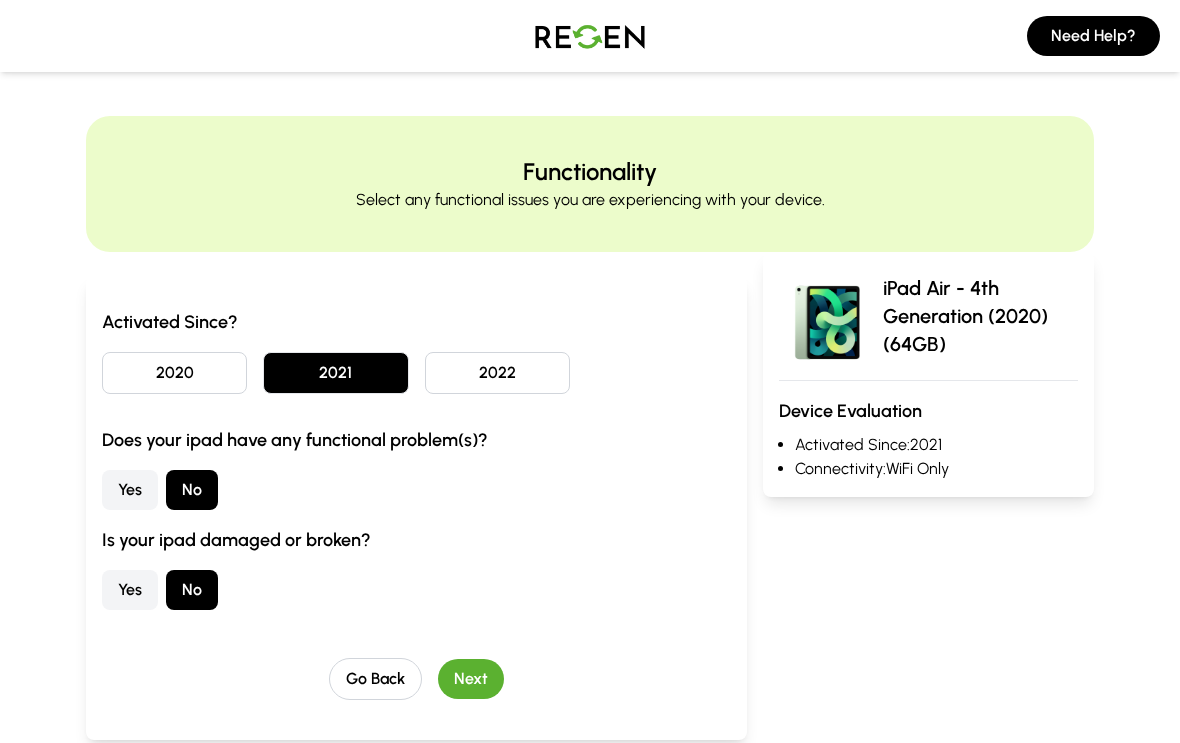 click on "Next" at bounding box center (471, 679) 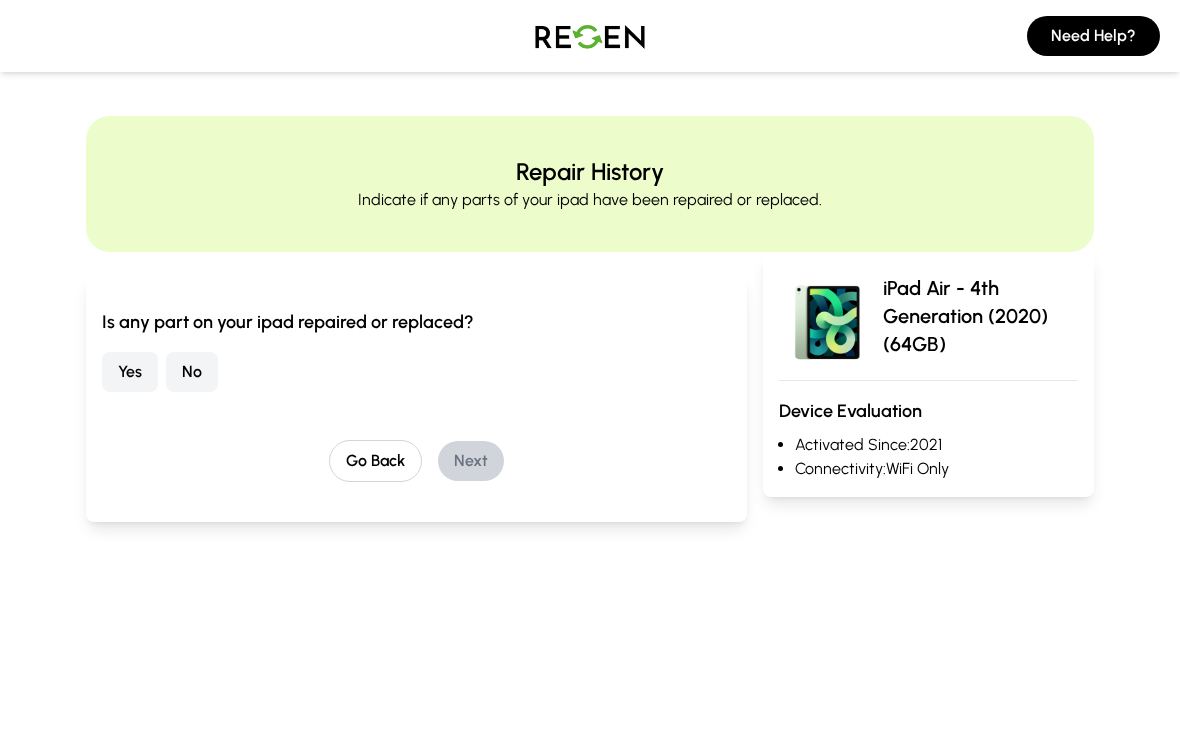 click on "No" at bounding box center (192, 372) 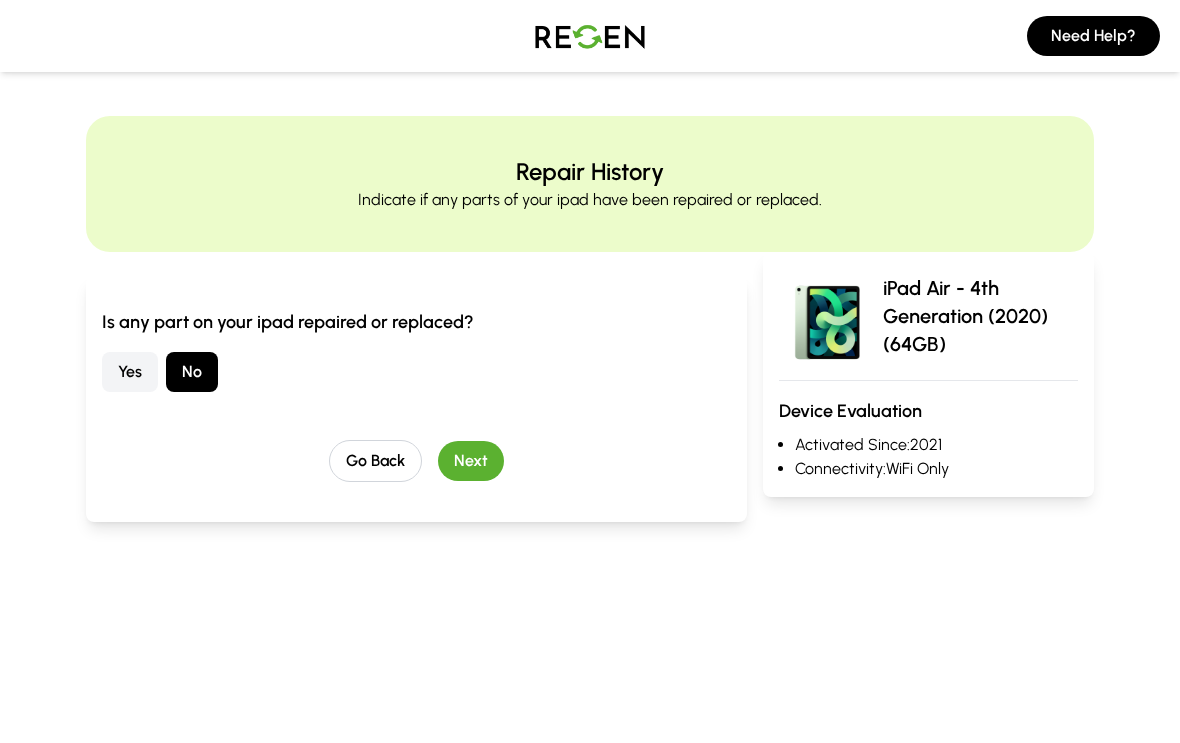 click on "Next" at bounding box center (471, 461) 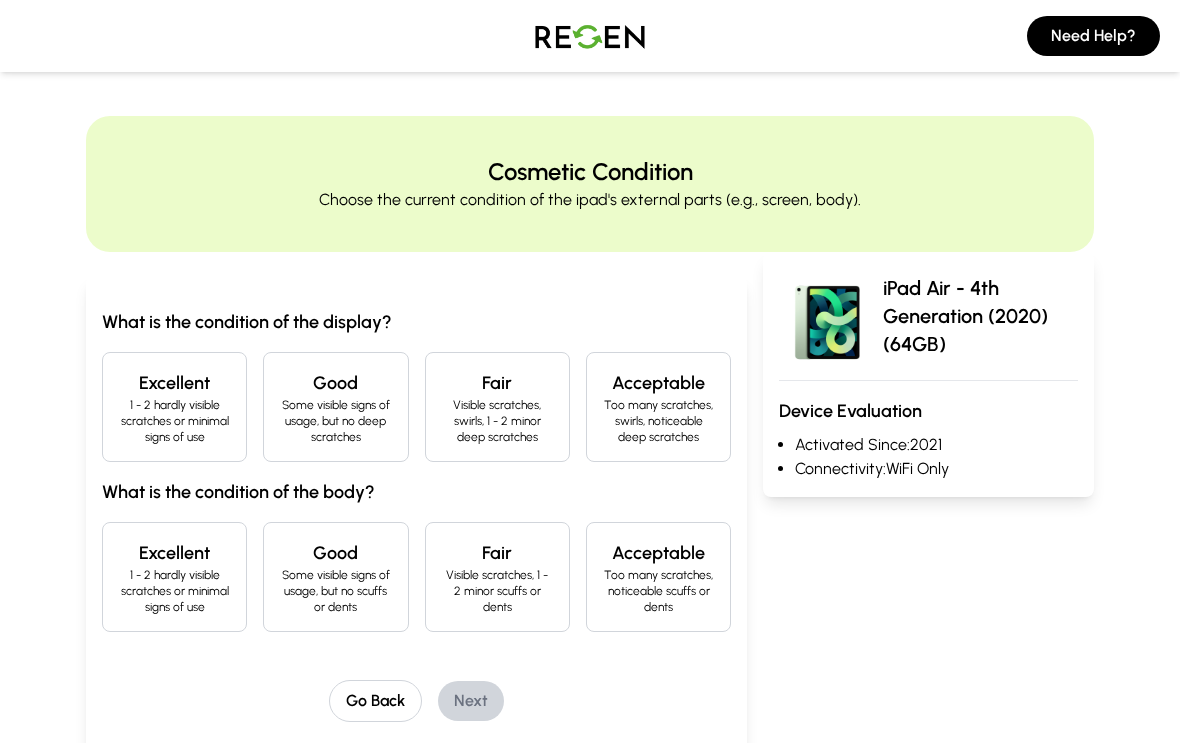 click on "Excellent" at bounding box center (174, 383) 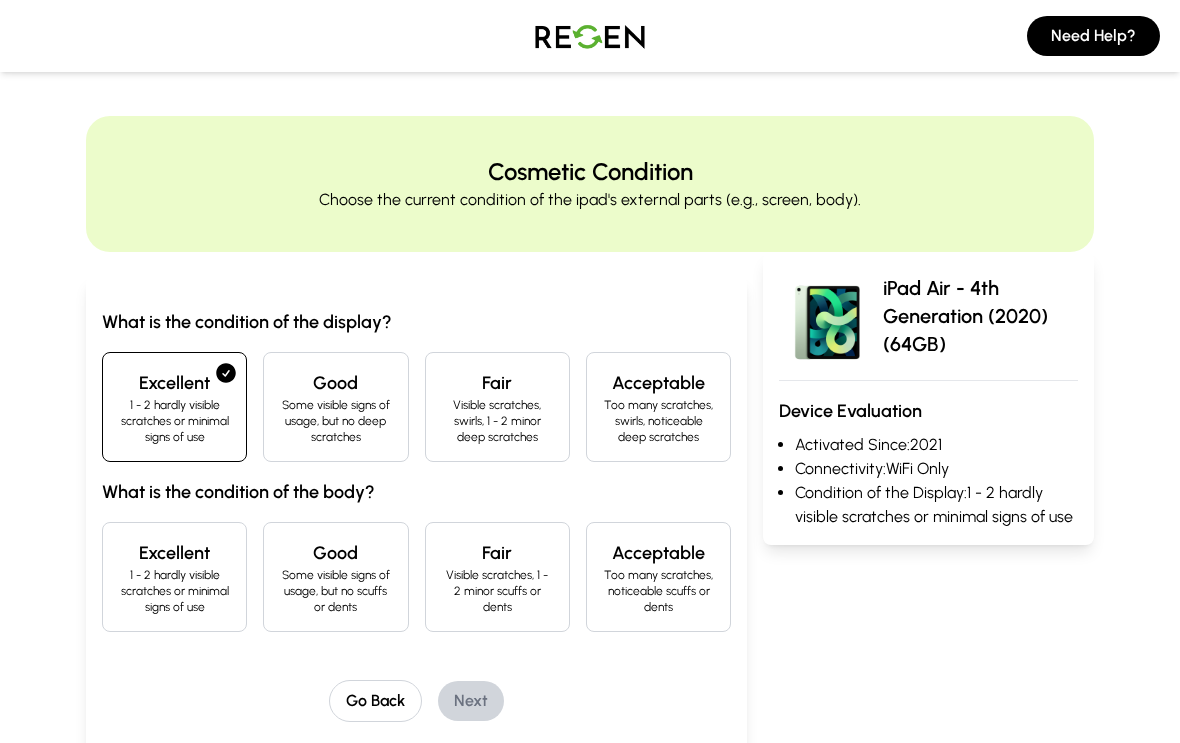 click on "Excellent" at bounding box center [174, 553] 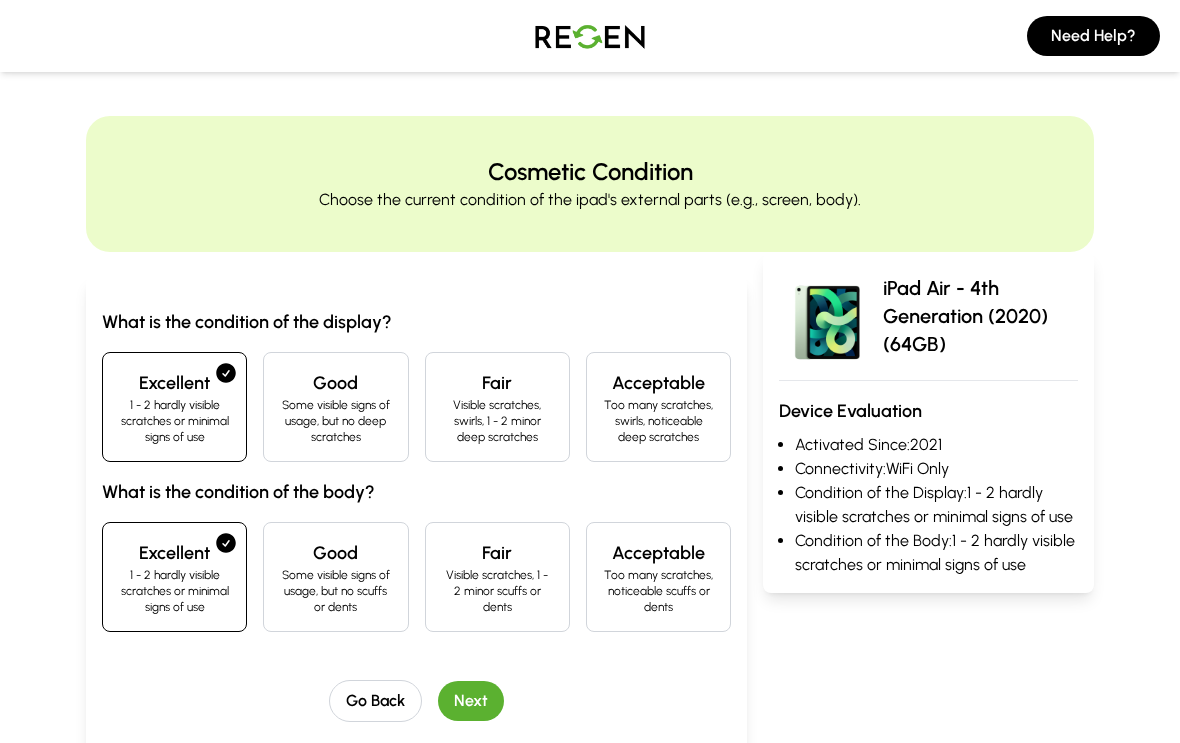 click on "Next" at bounding box center (471, 701) 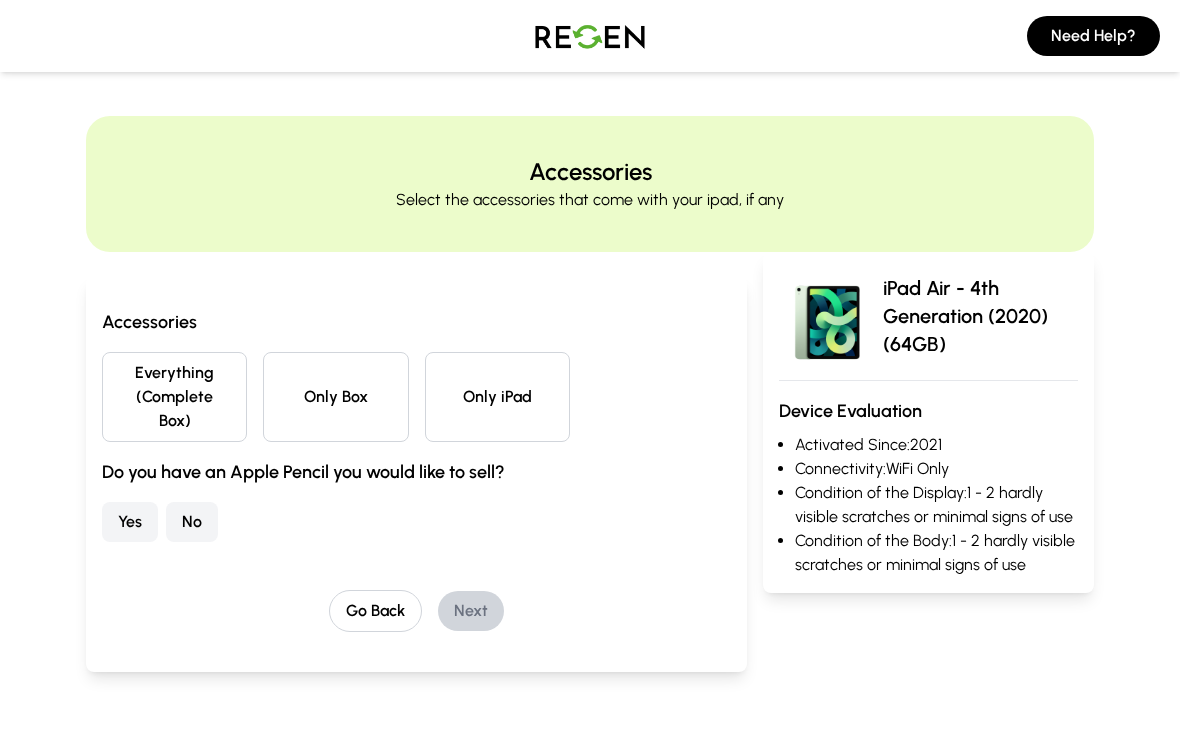 click on "Only iPad" at bounding box center [497, 397] 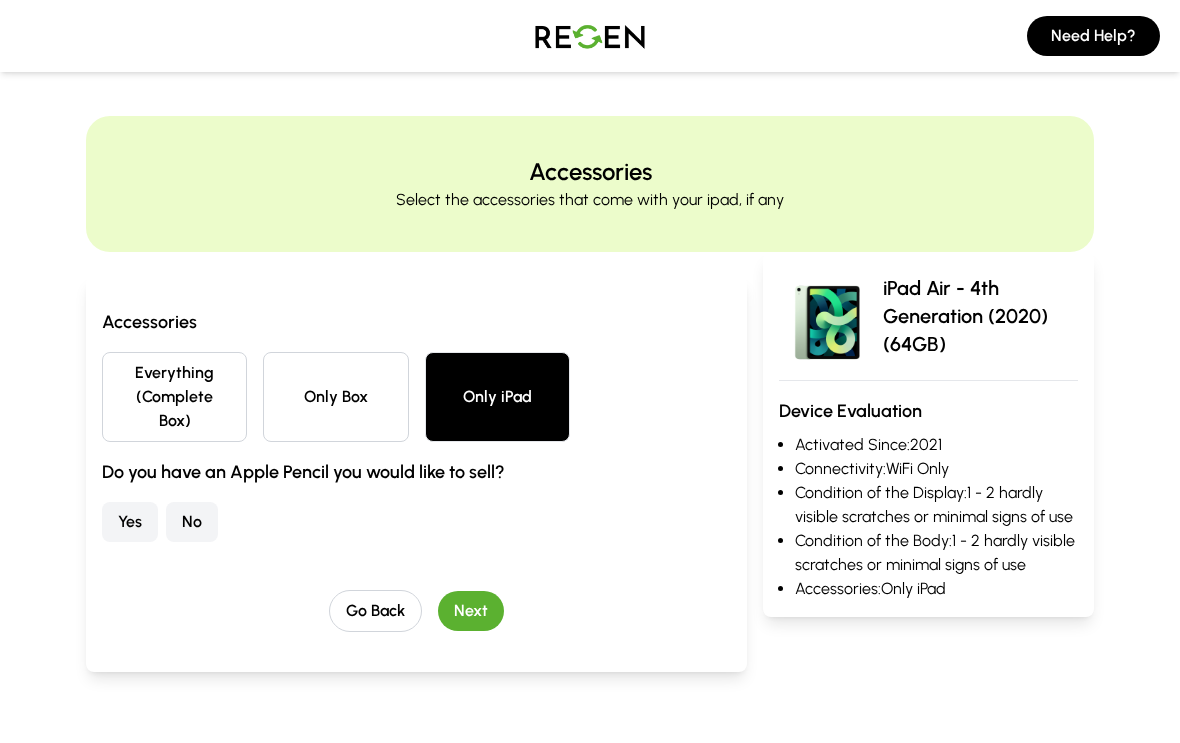 click on "Yes" at bounding box center (130, 522) 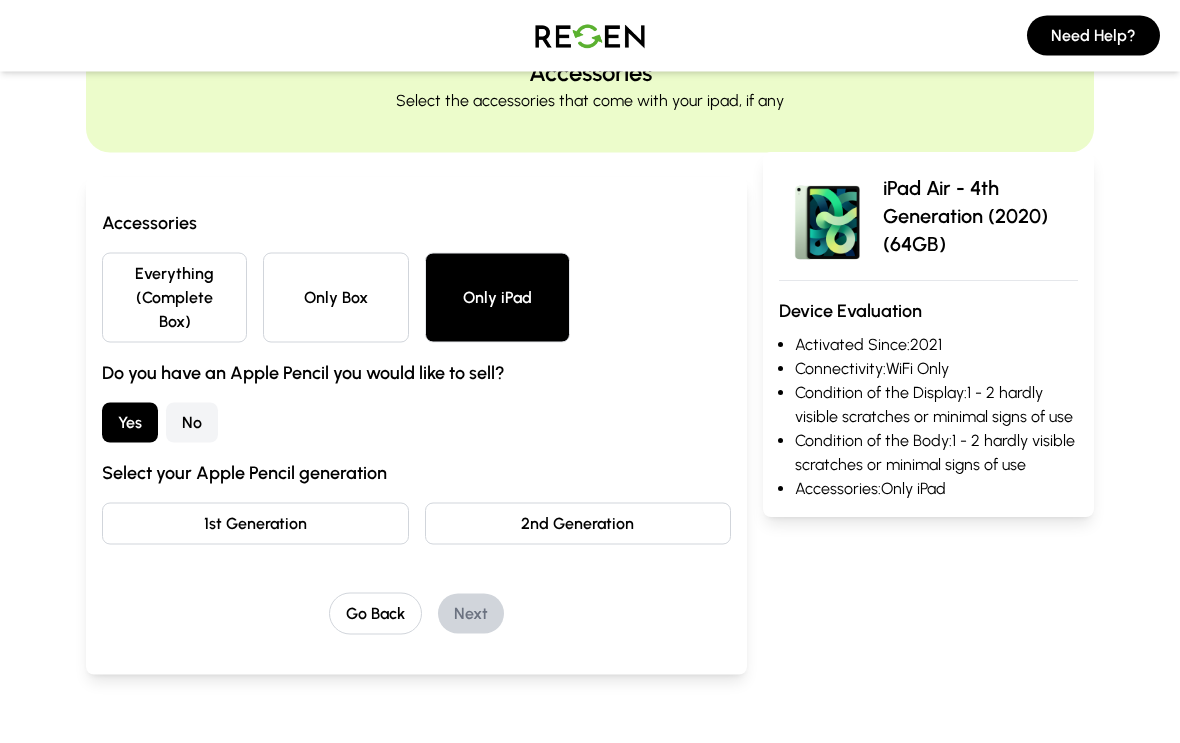 scroll, scrollTop: 79, scrollLeft: 0, axis: vertical 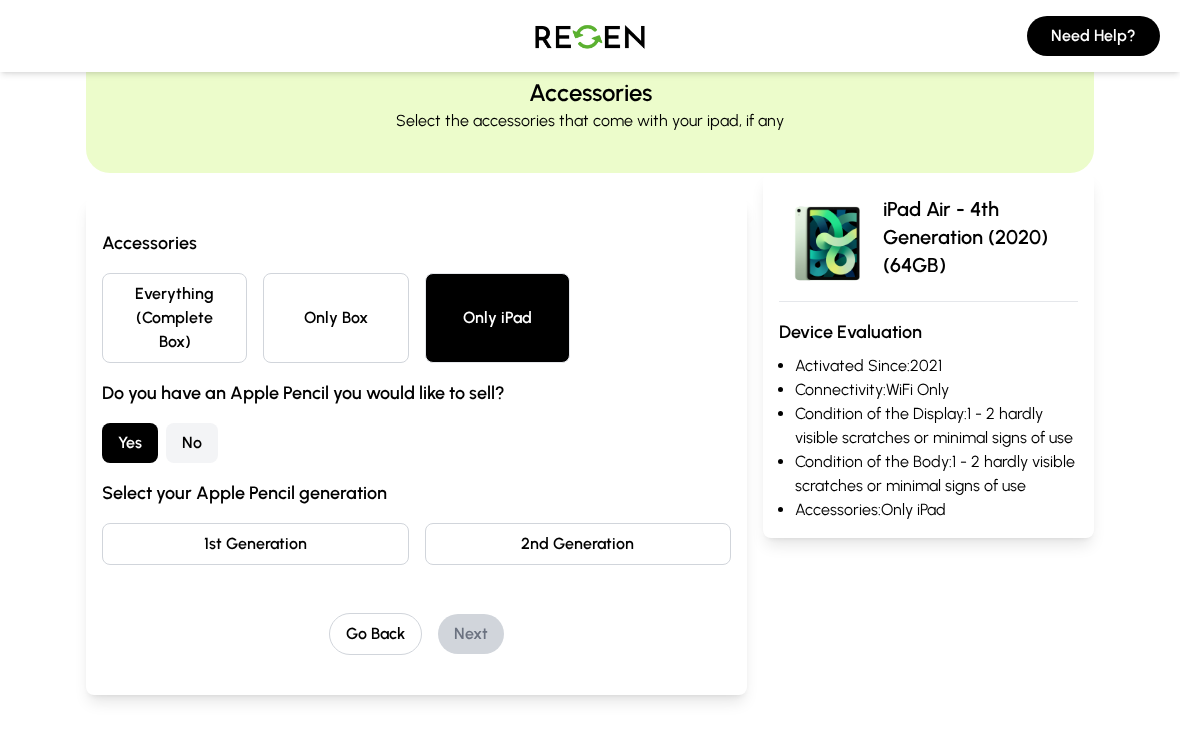 click on "No" at bounding box center (192, 443) 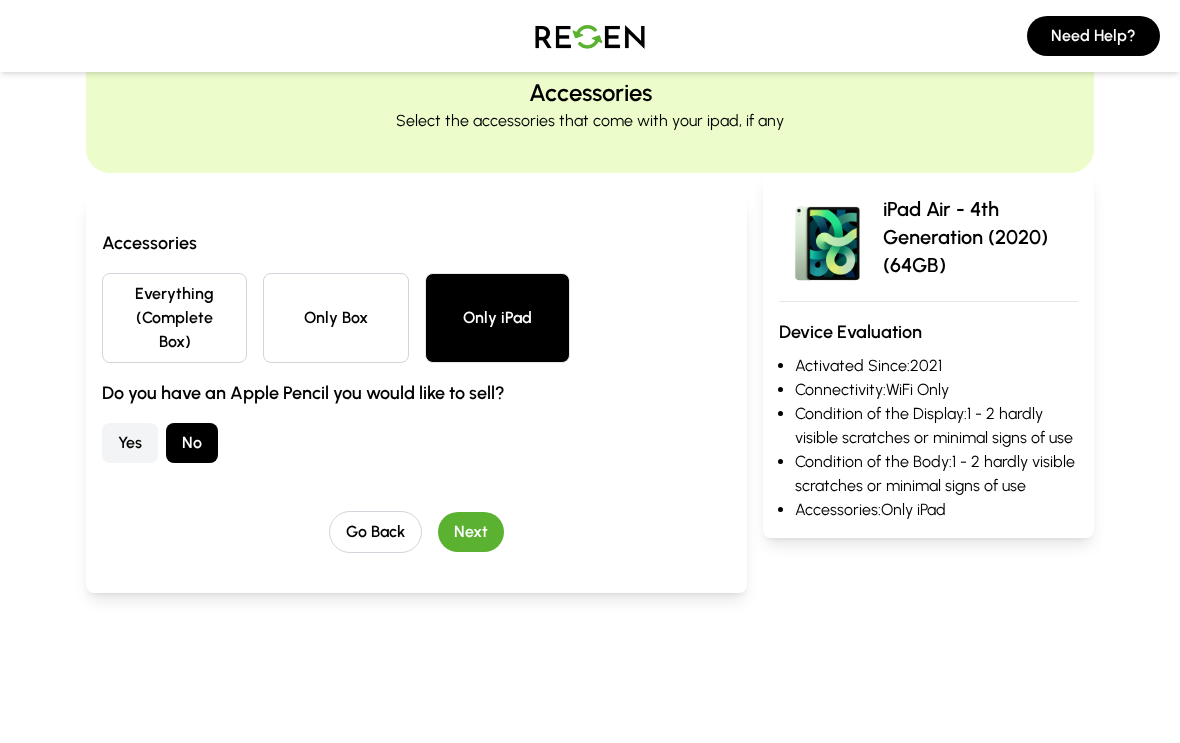 click on "Next" at bounding box center [471, 532] 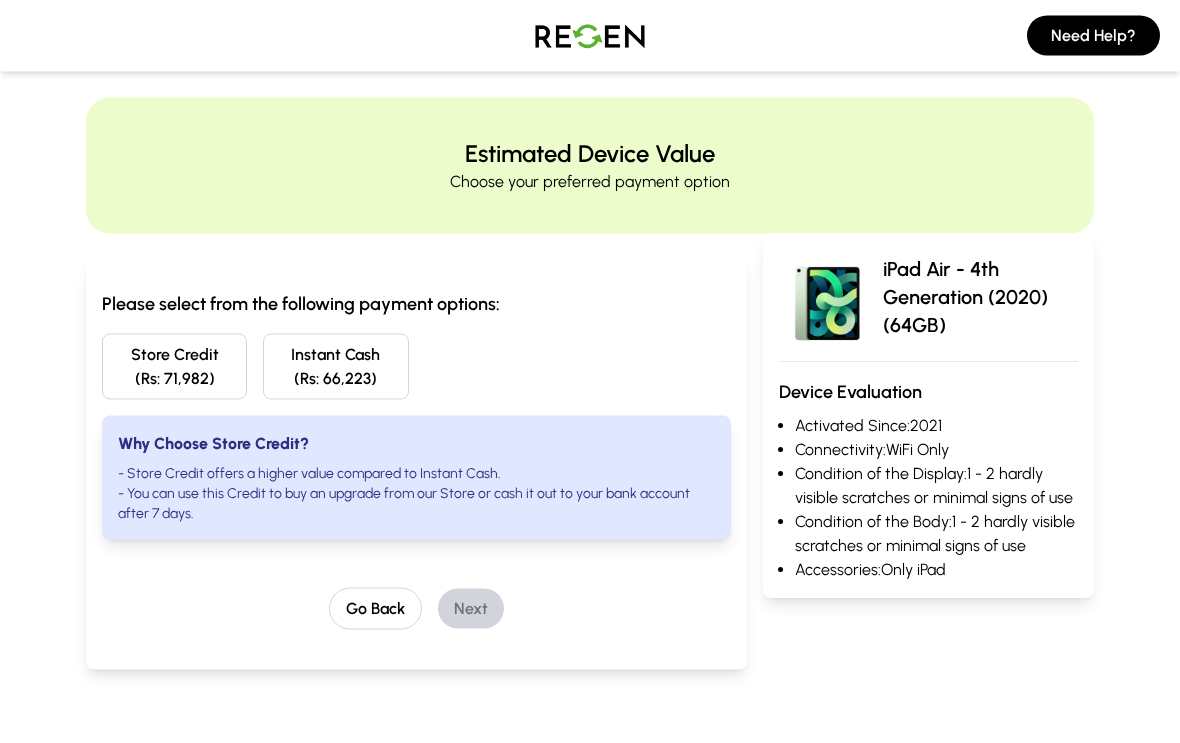 scroll, scrollTop: 0, scrollLeft: 0, axis: both 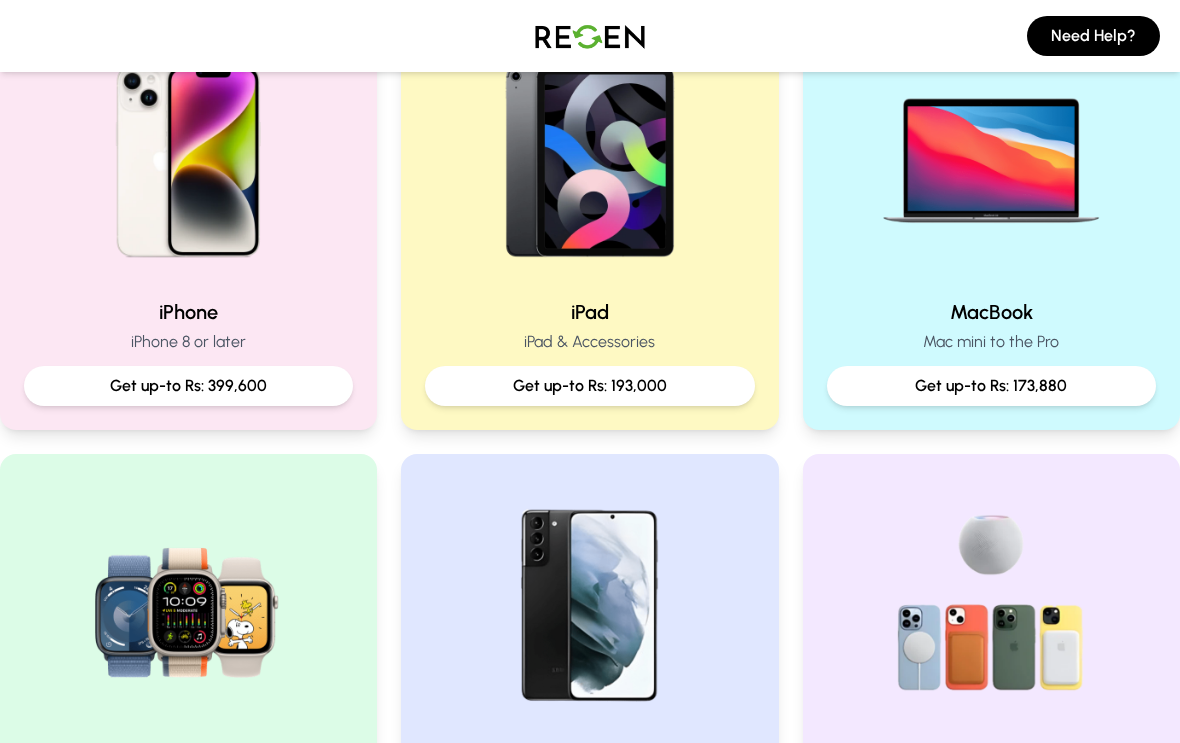 click on "Get up-to Rs: 399,600" at bounding box center [188, 386] 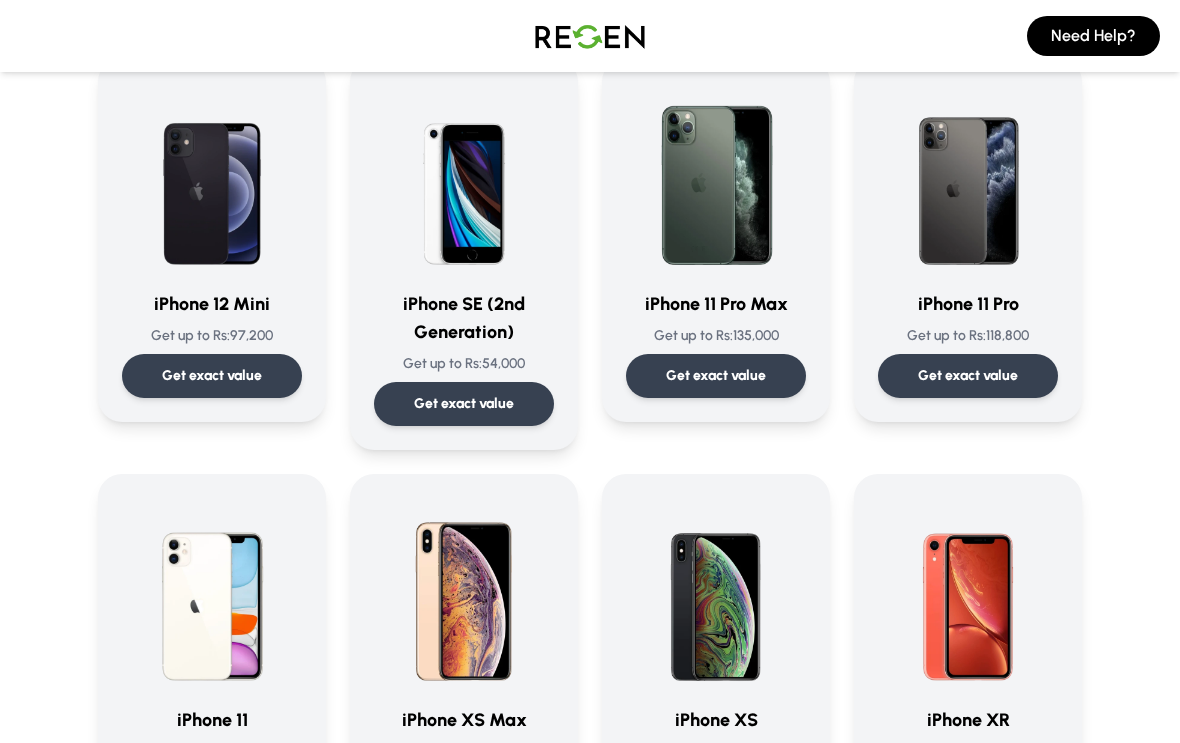 scroll, scrollTop: 1749, scrollLeft: 0, axis: vertical 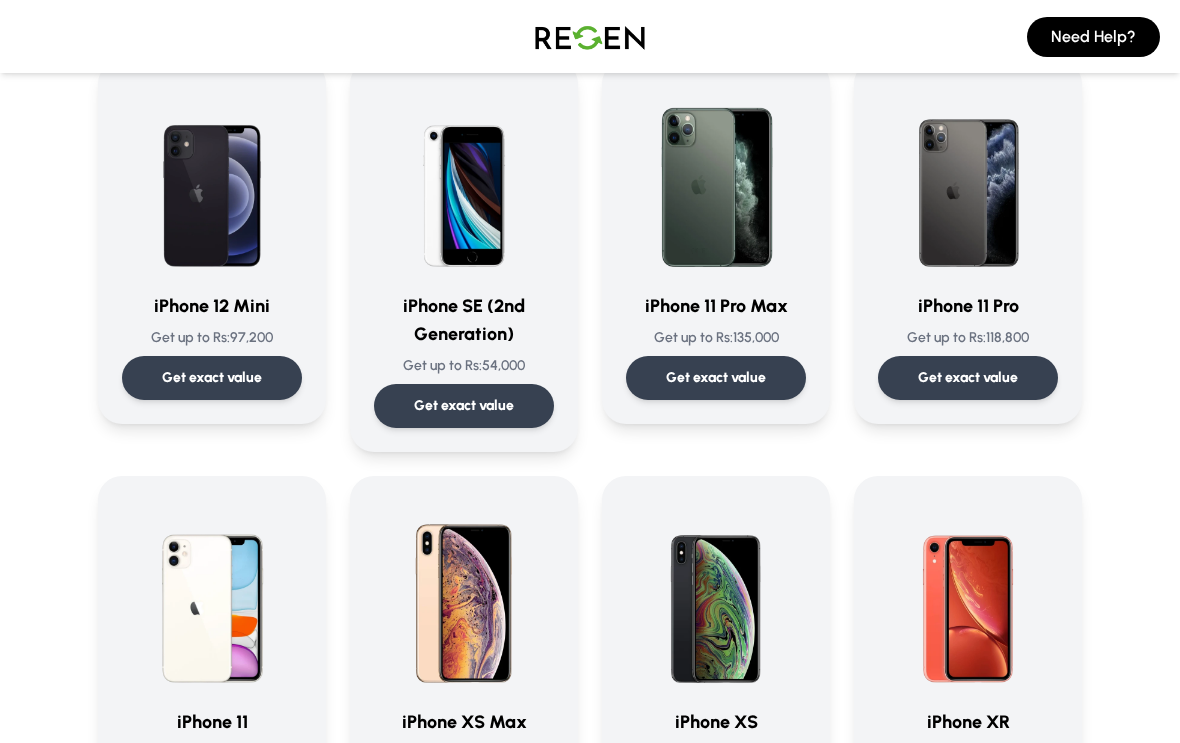click on "Get exact value" at bounding box center (464, 405) 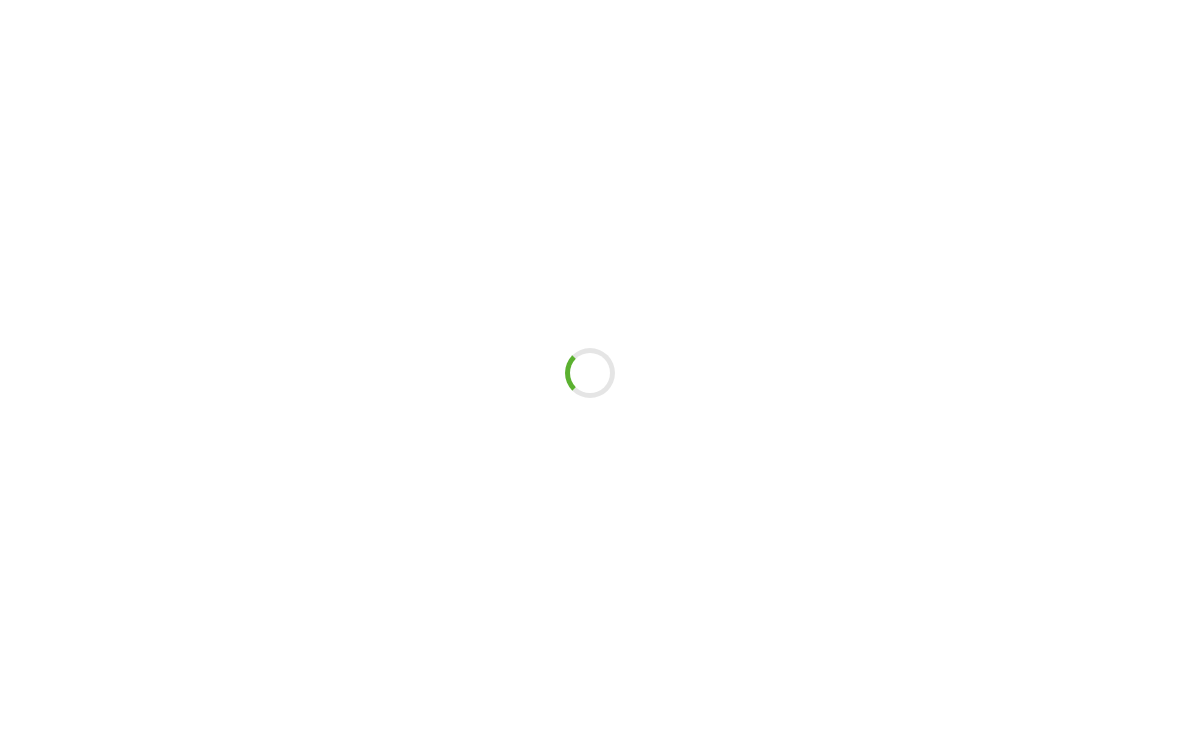 scroll, scrollTop: 0, scrollLeft: 0, axis: both 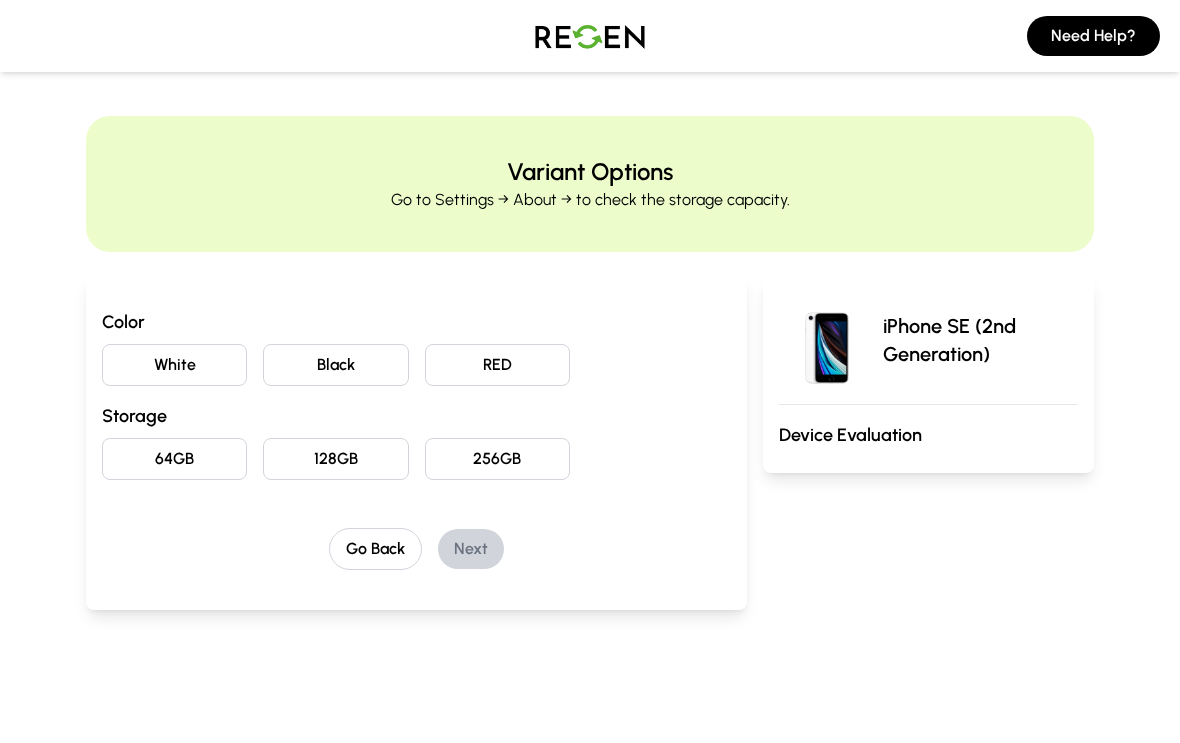 click on "White" at bounding box center [174, 365] 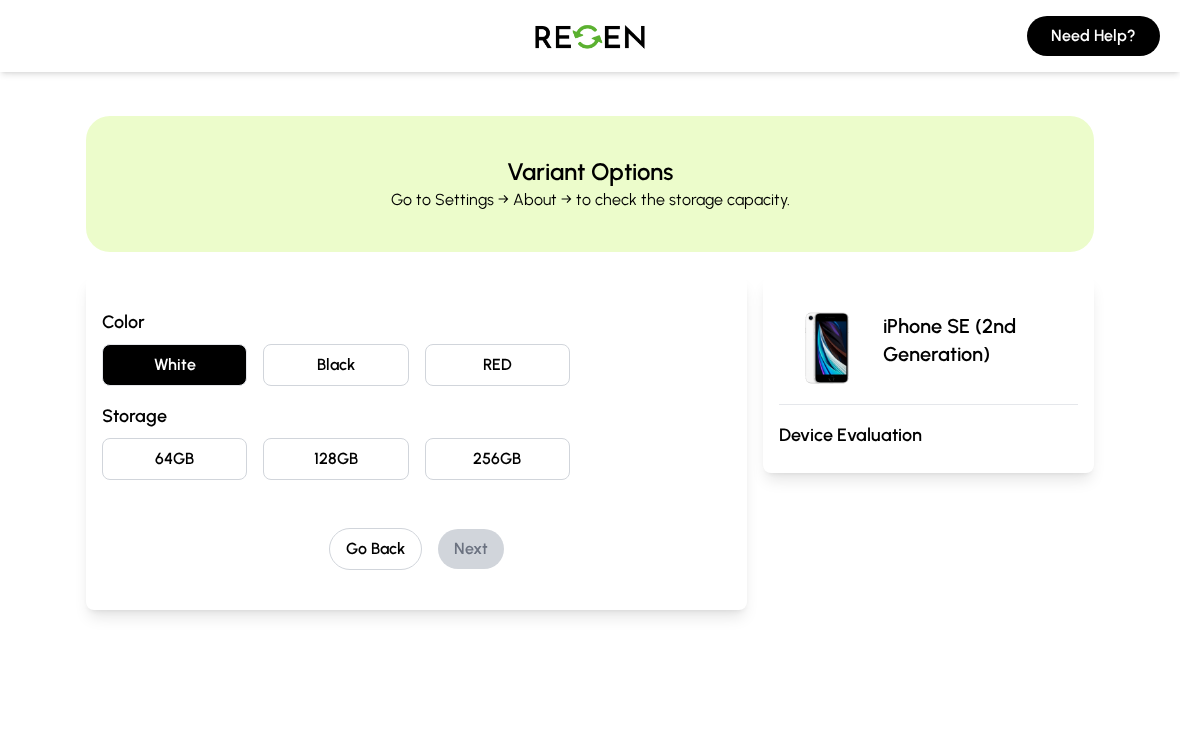 click on "64GB" at bounding box center [174, 459] 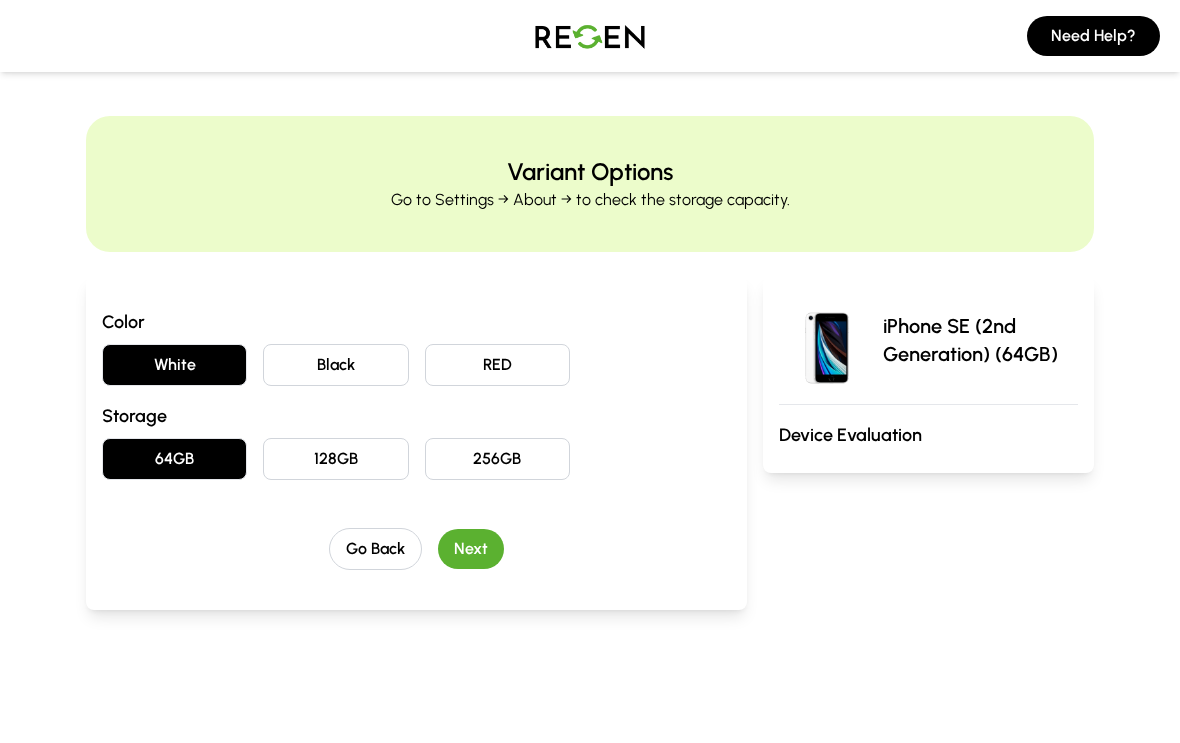 click on "Next" at bounding box center (471, 549) 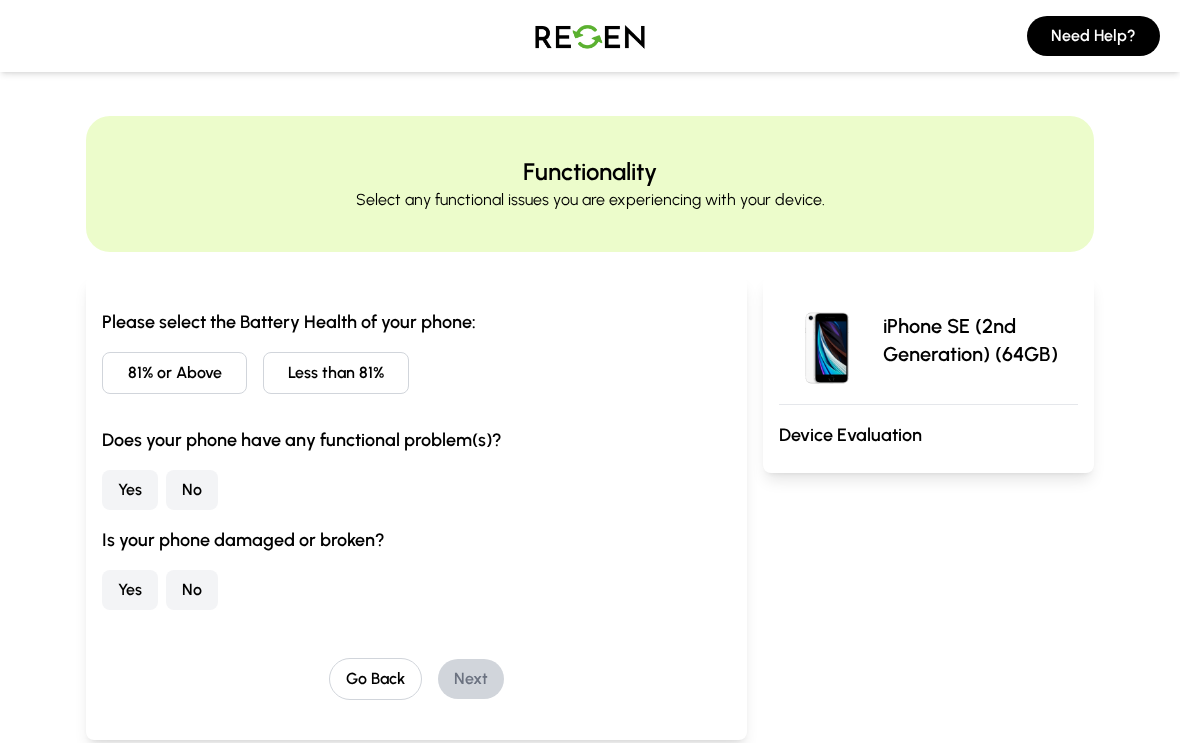 click on "81% or Above" at bounding box center (174, 373) 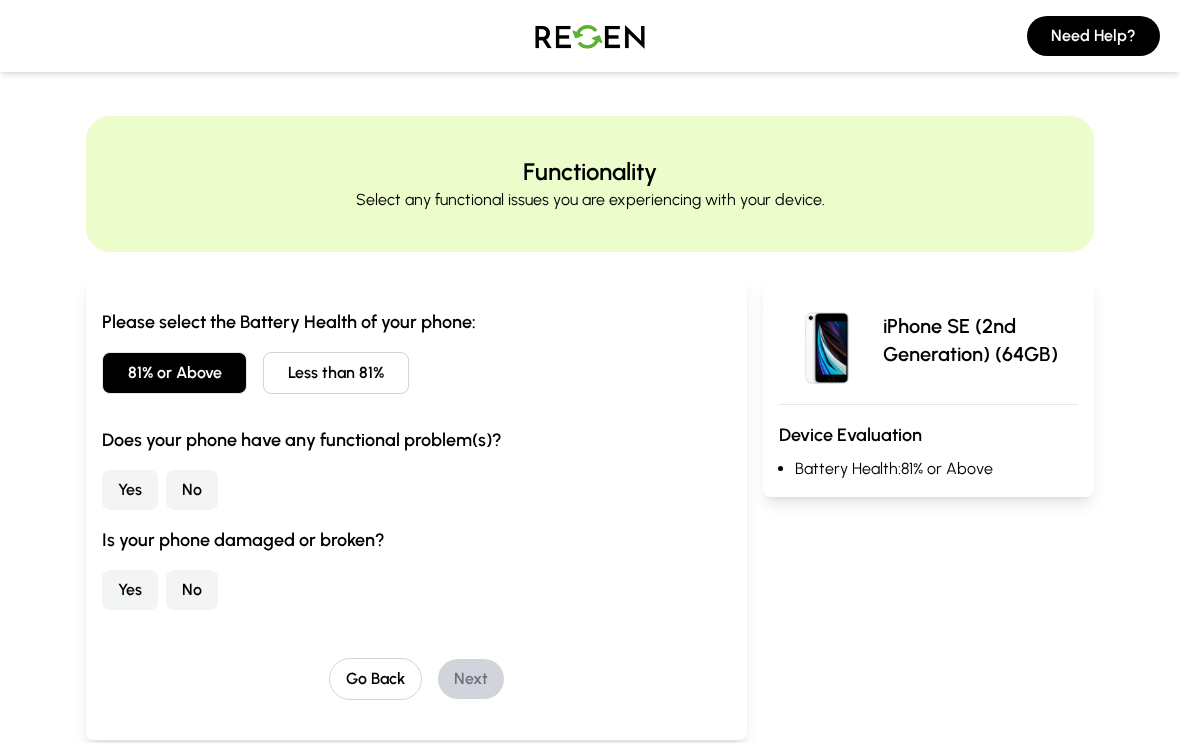 click on "No" at bounding box center (192, 490) 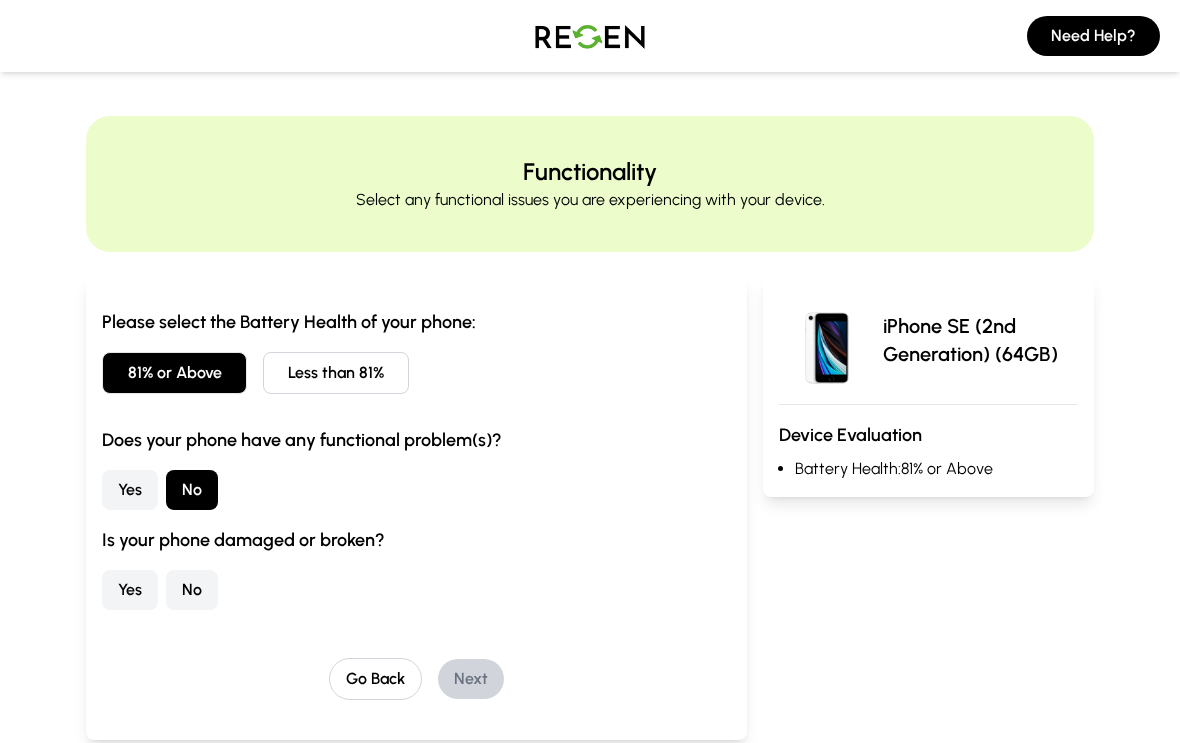 click on "No" at bounding box center [192, 590] 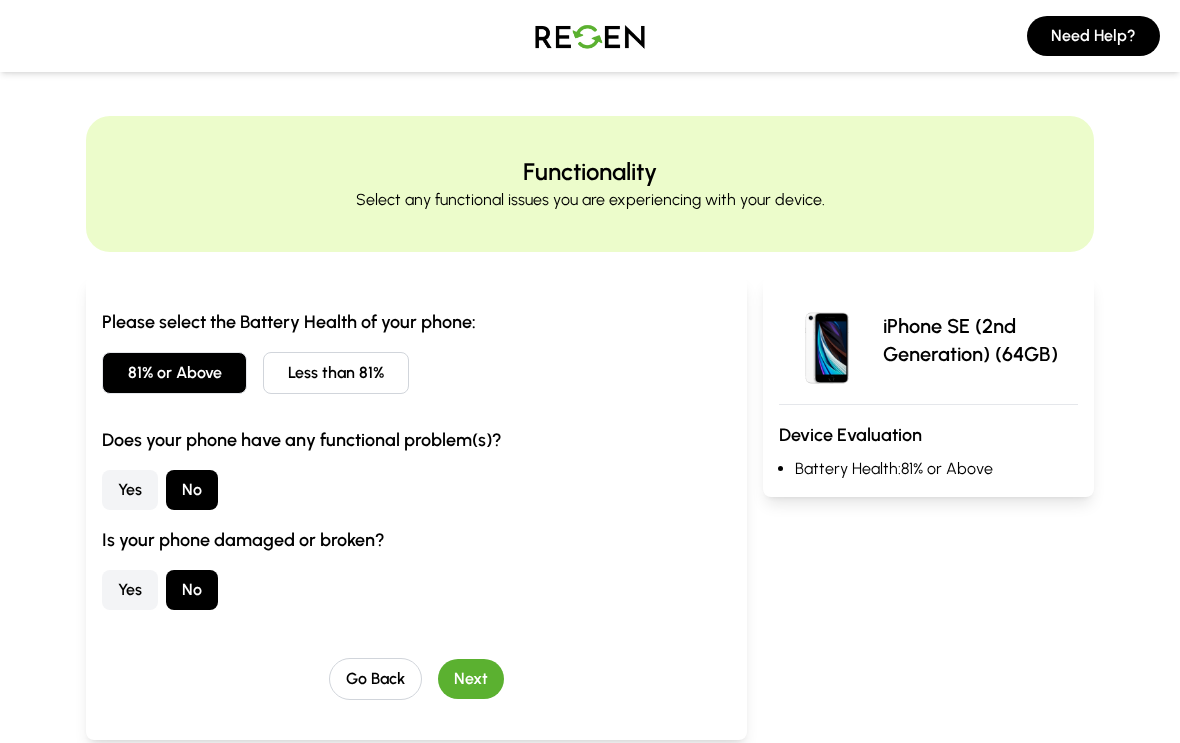 click on "Next" at bounding box center (471, 679) 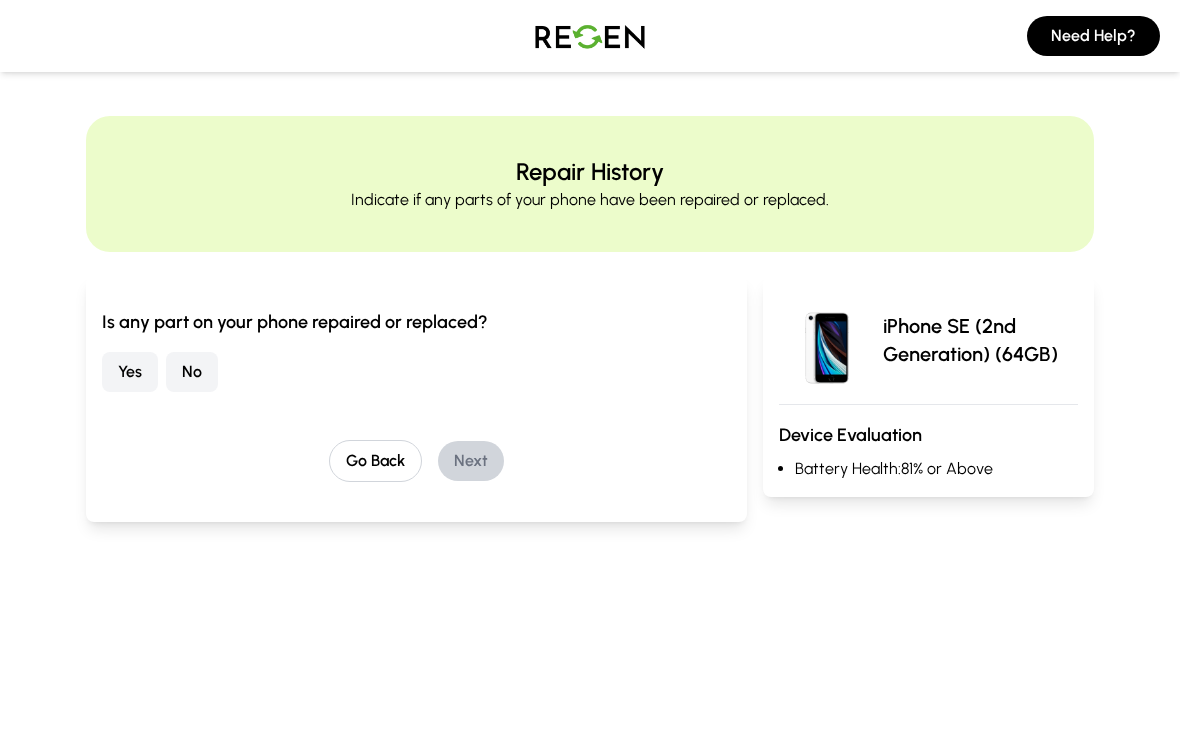 click on "No" at bounding box center (192, 372) 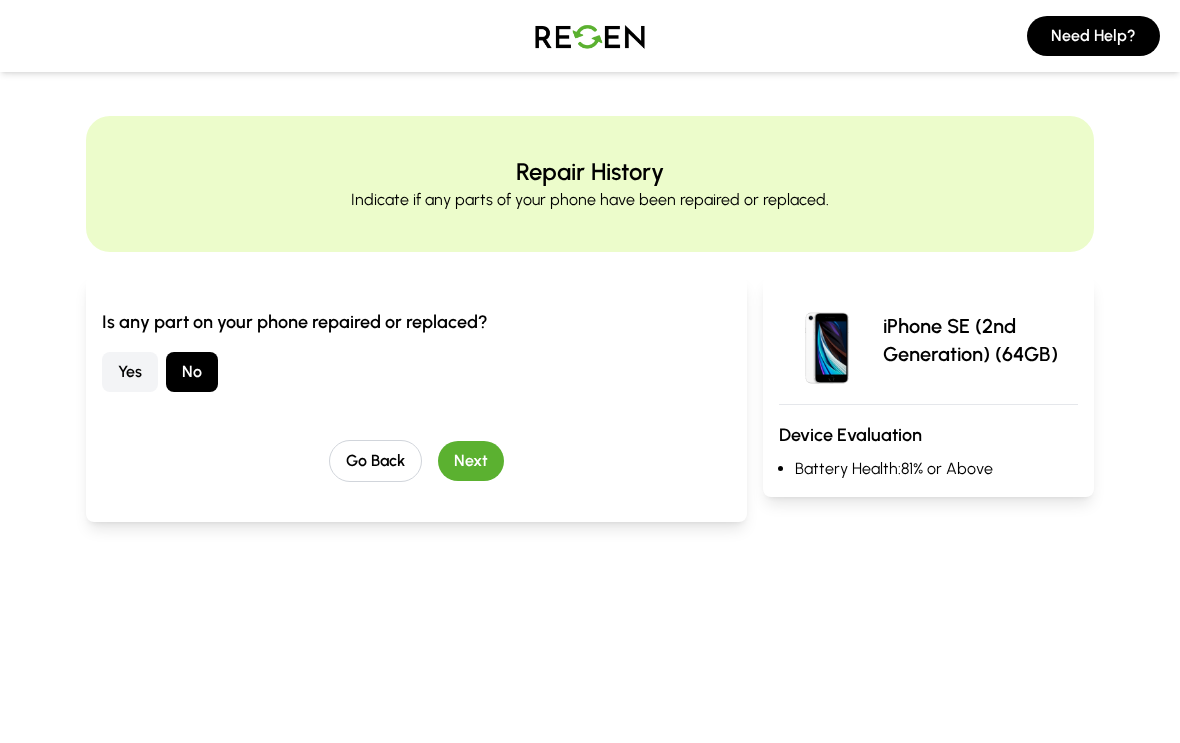 click on "Next" at bounding box center (471, 461) 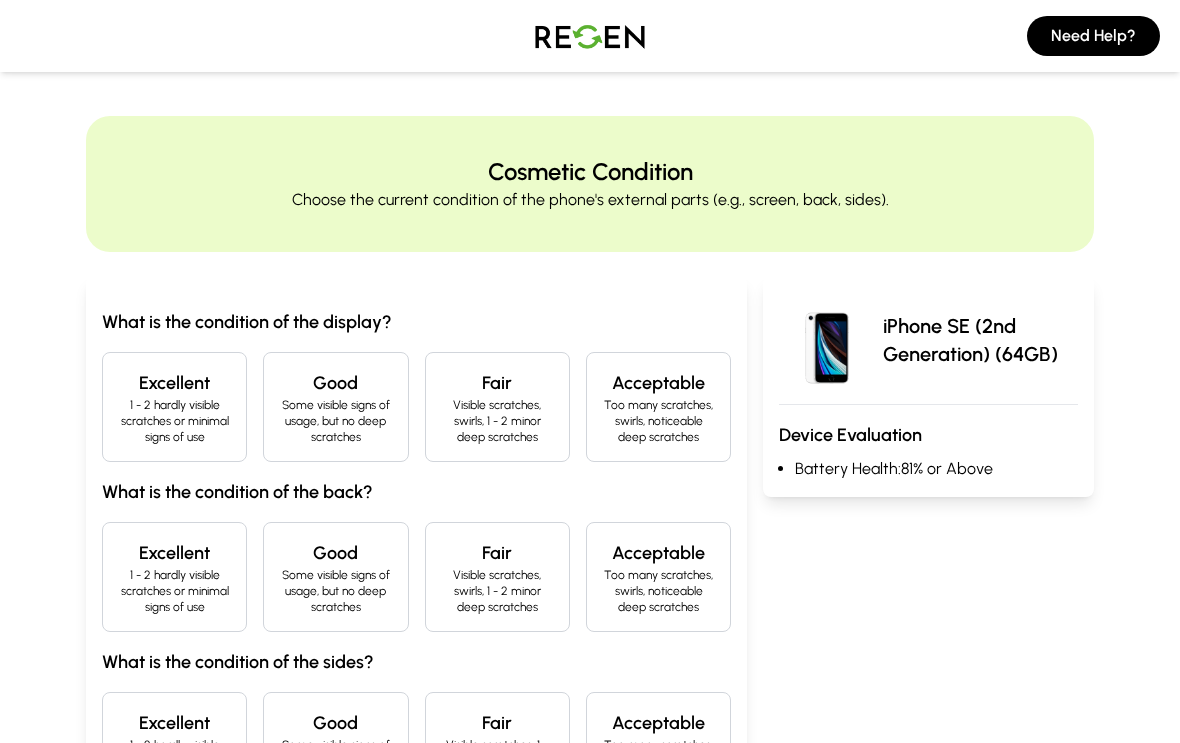click on "1 - 2 hardly visible scratches or minimal signs of use" at bounding box center [174, 421] 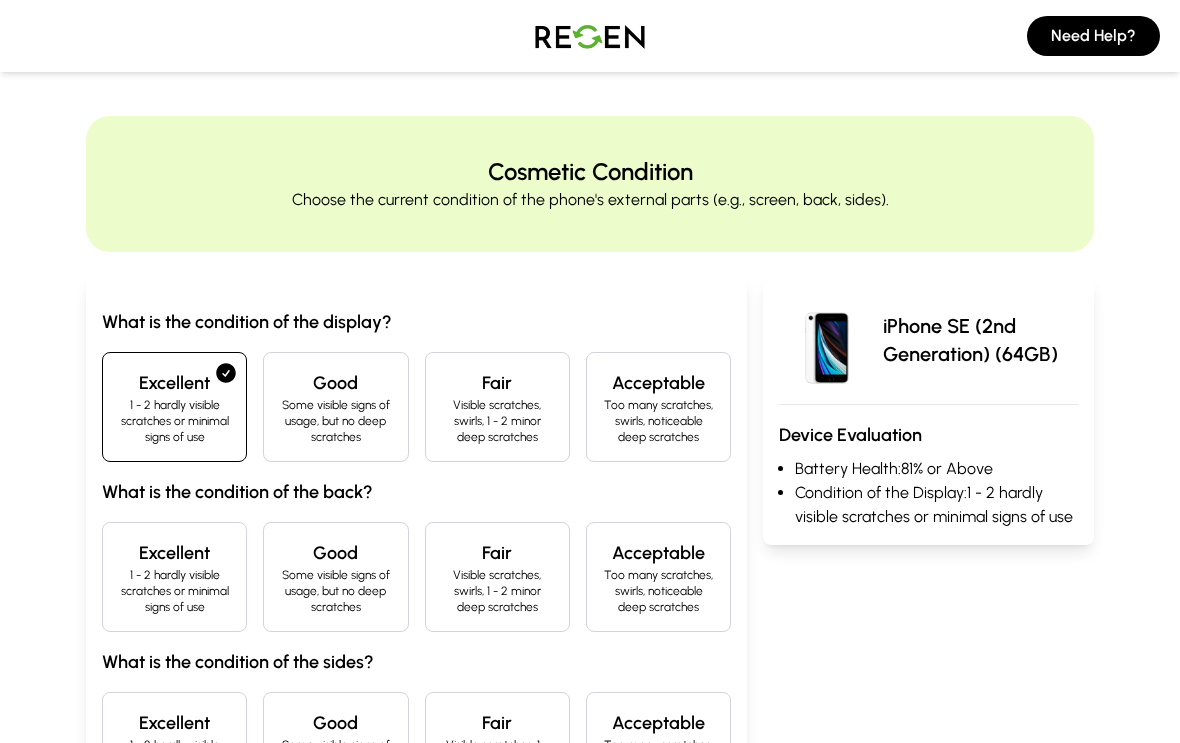 click on "1 - 2 hardly visible scratches or minimal signs of use" at bounding box center (174, 591) 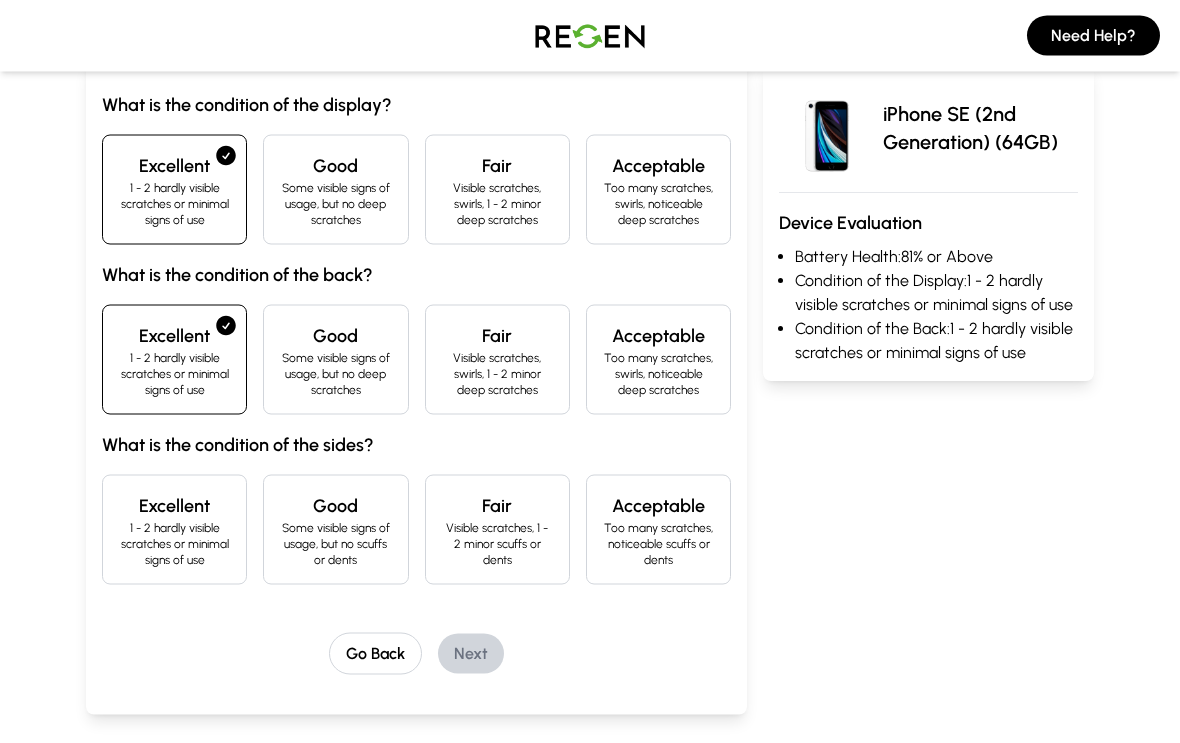 scroll, scrollTop: 219, scrollLeft: 0, axis: vertical 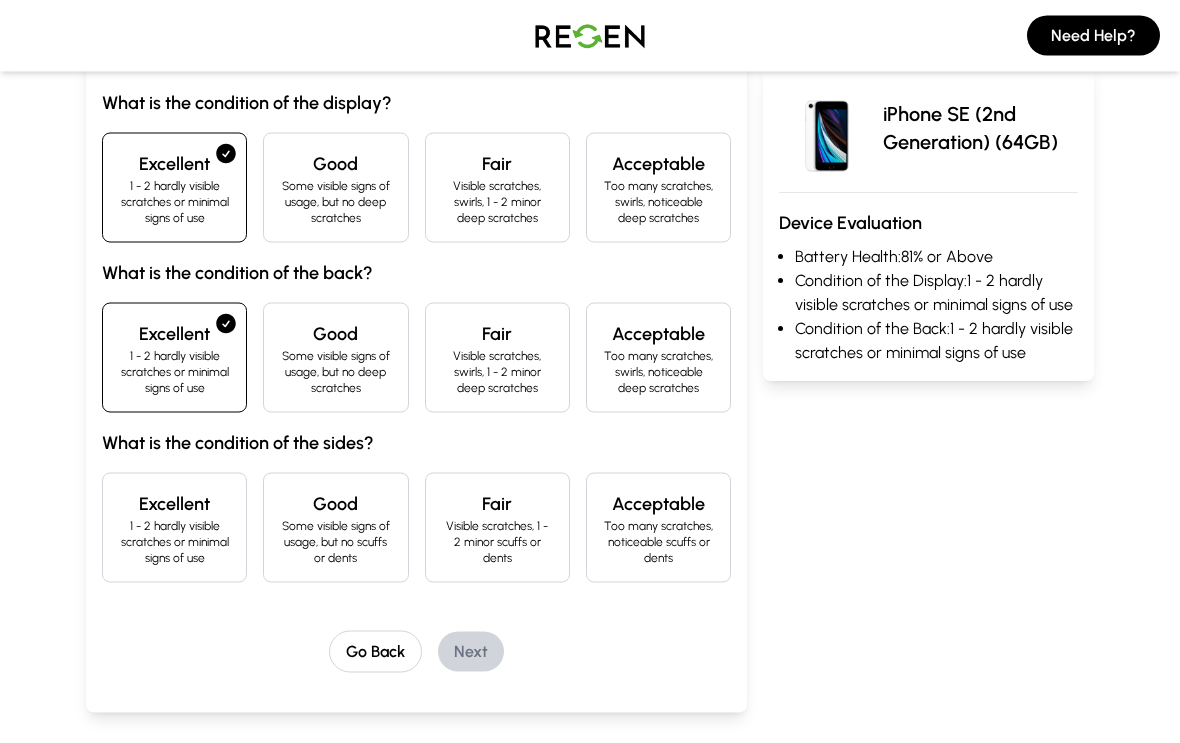 click on "Excellent" at bounding box center [174, 504] 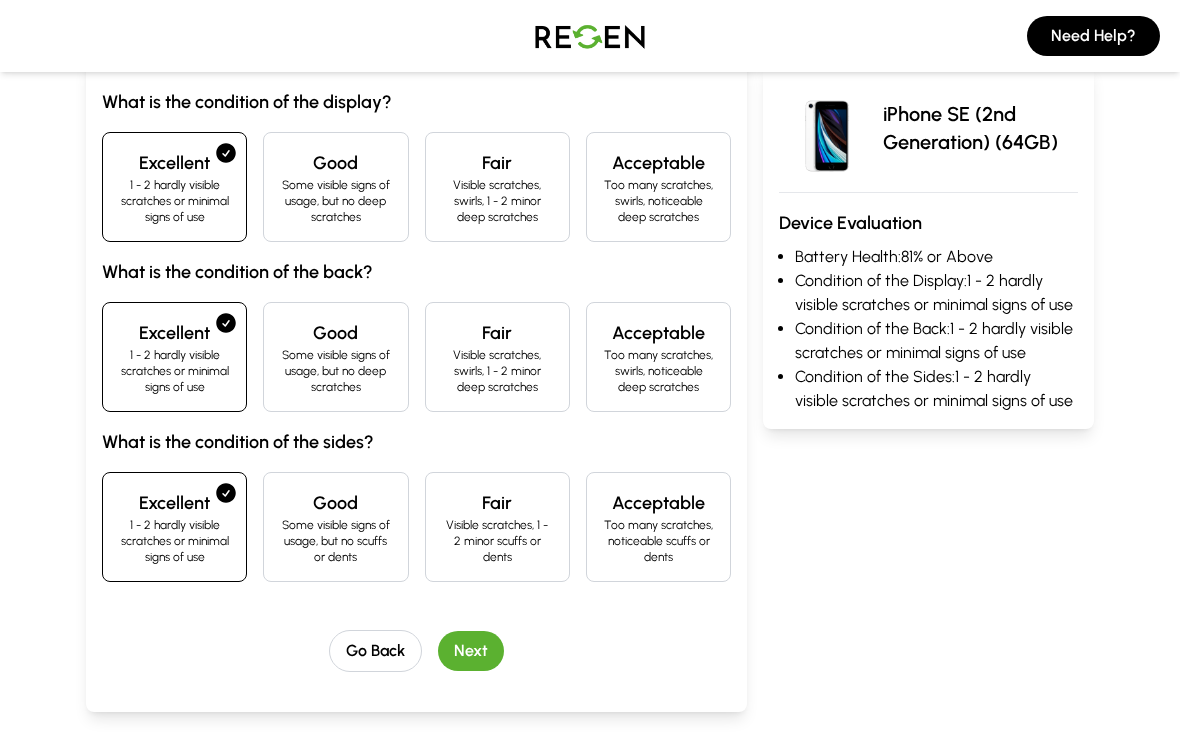 click on "Next" at bounding box center [471, 651] 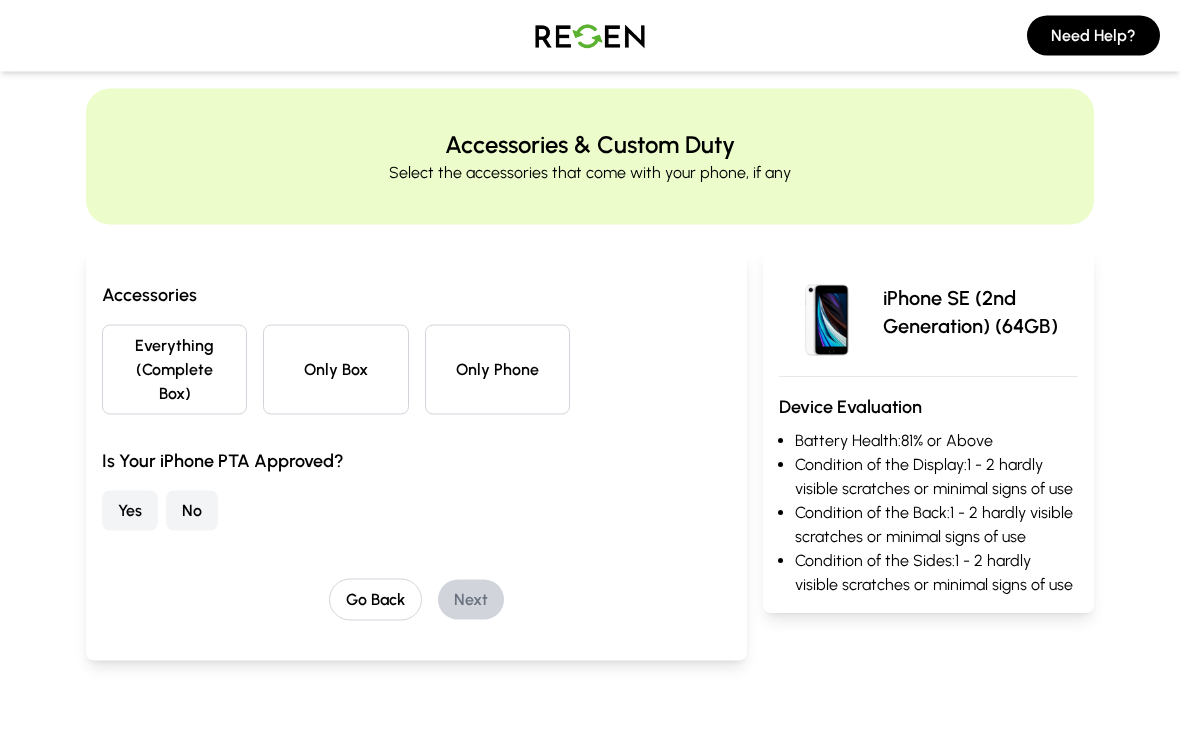 scroll, scrollTop: 0, scrollLeft: 0, axis: both 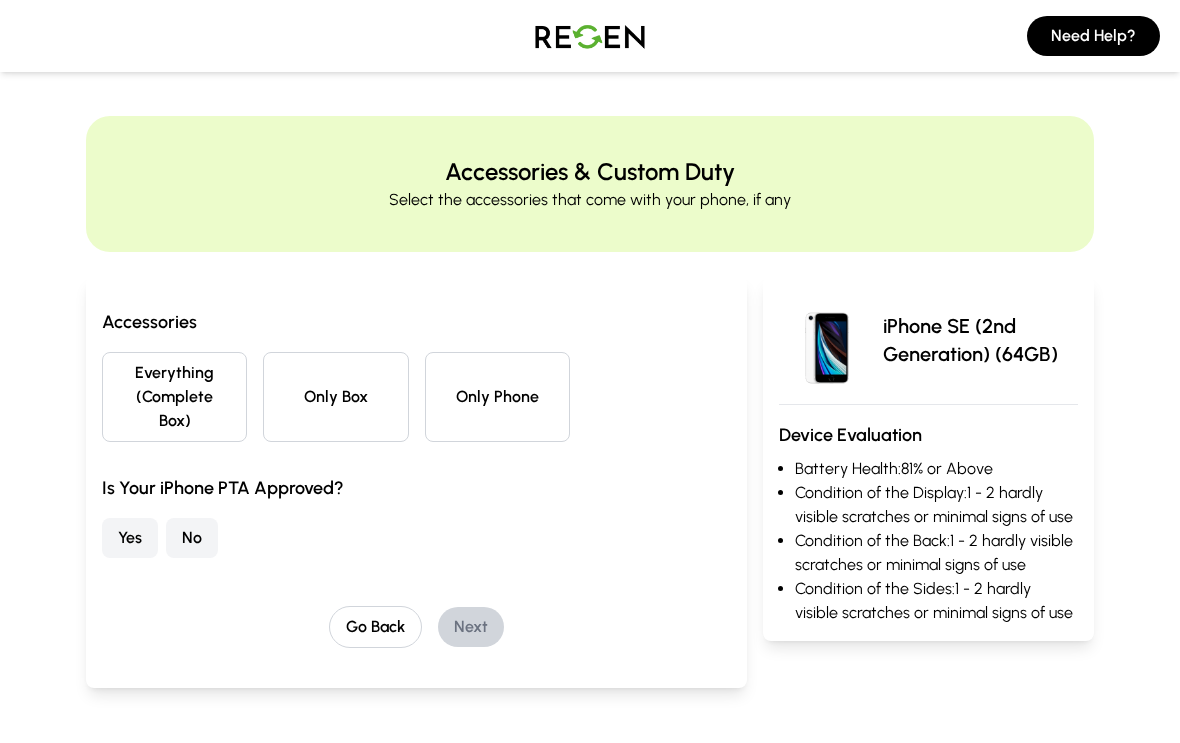 click on "Everything (Complete Box)" at bounding box center (174, 397) 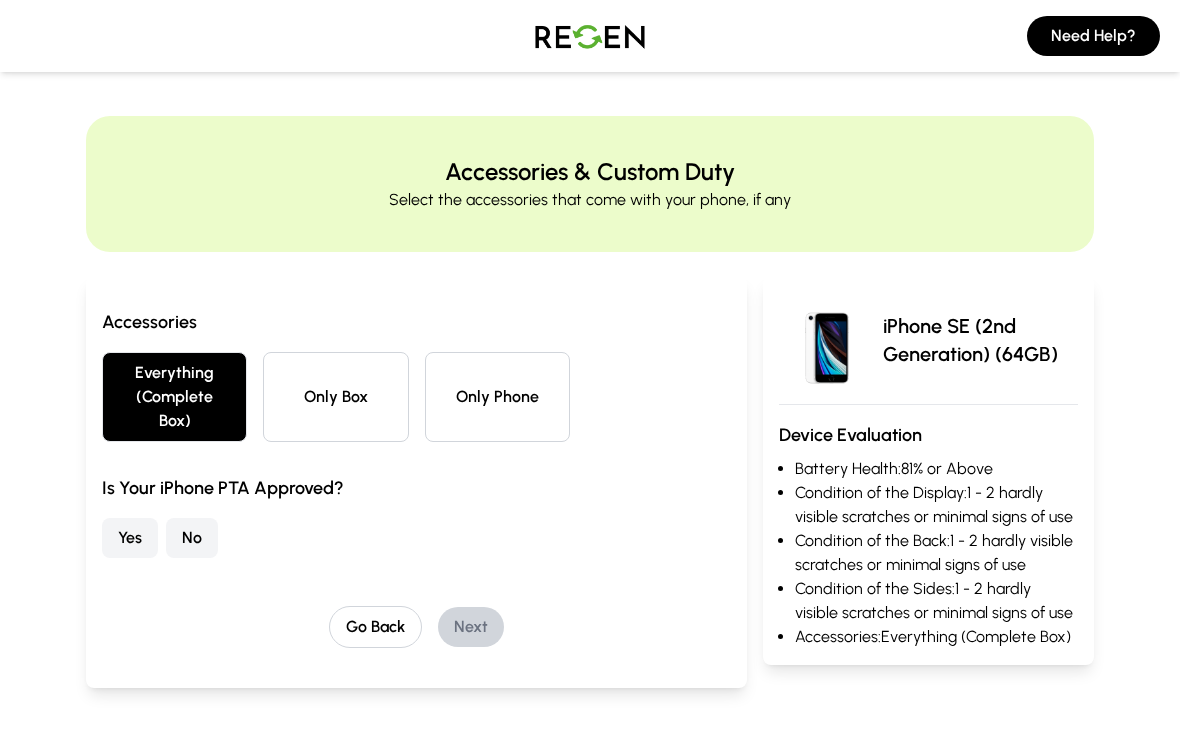 click on "Yes" at bounding box center (130, 538) 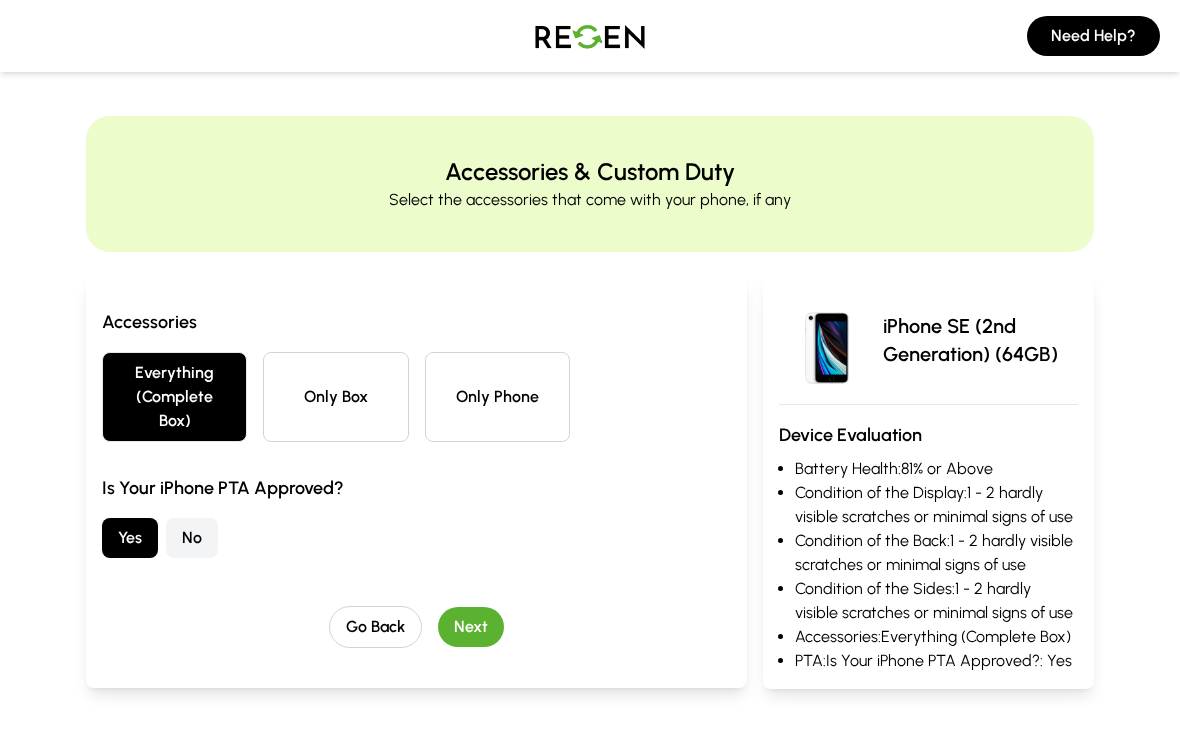 click on "Next" at bounding box center (471, 627) 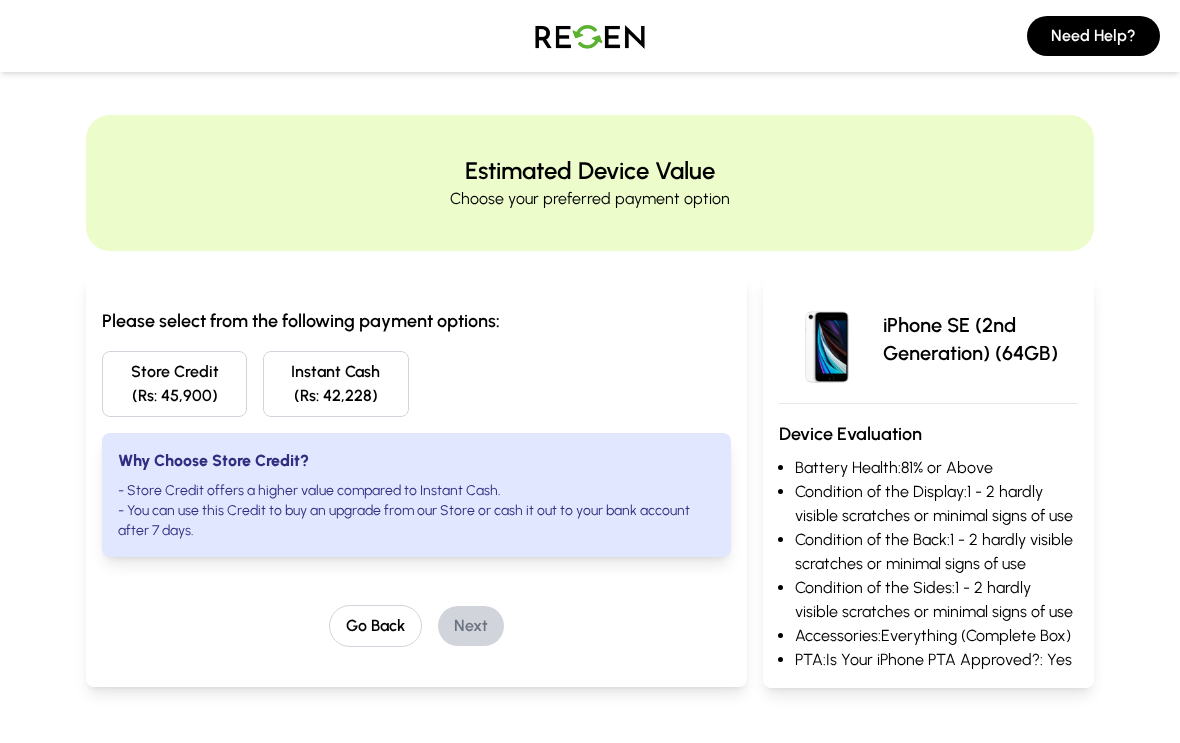 scroll, scrollTop: 0, scrollLeft: 0, axis: both 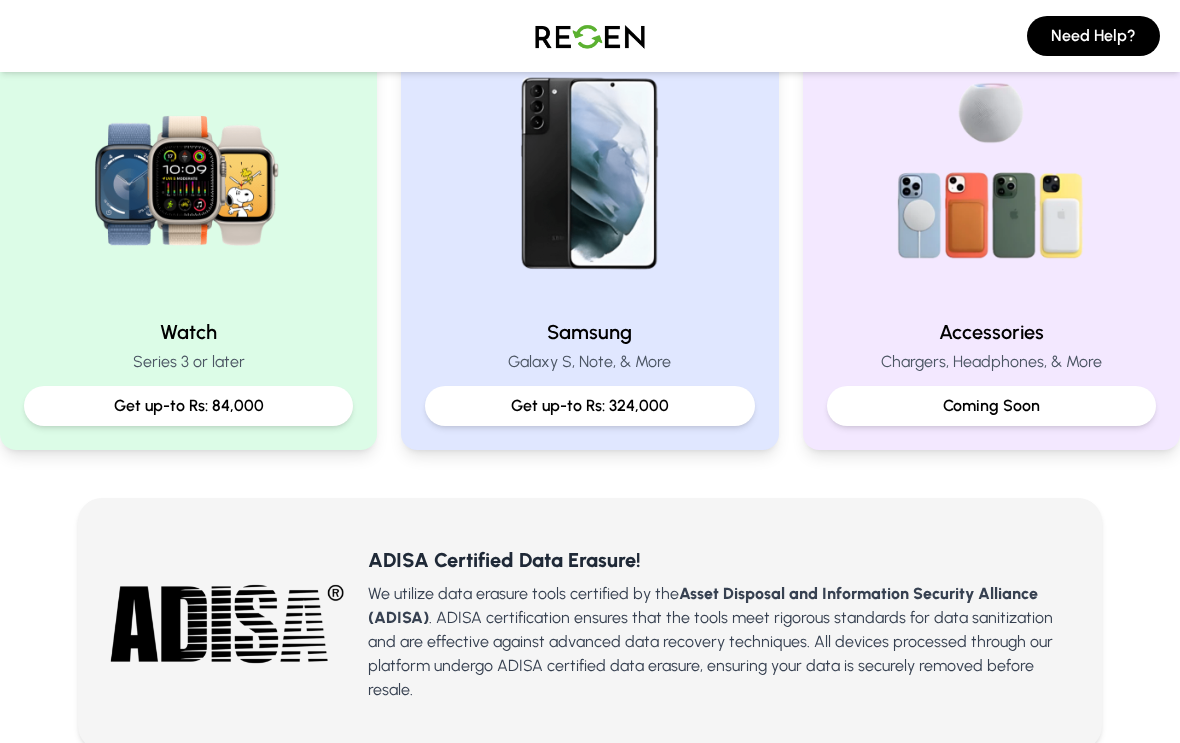 click on "Get up-to Rs: 84,000" at bounding box center (188, 406) 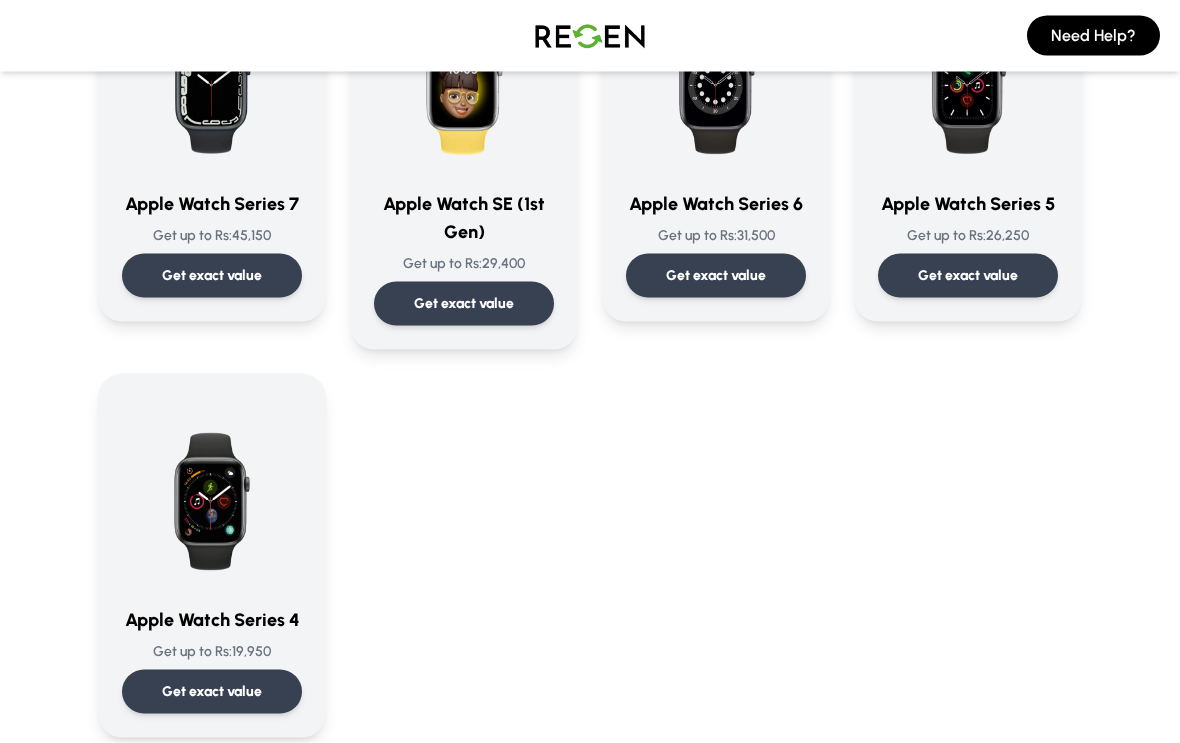 scroll, scrollTop: 701, scrollLeft: 0, axis: vertical 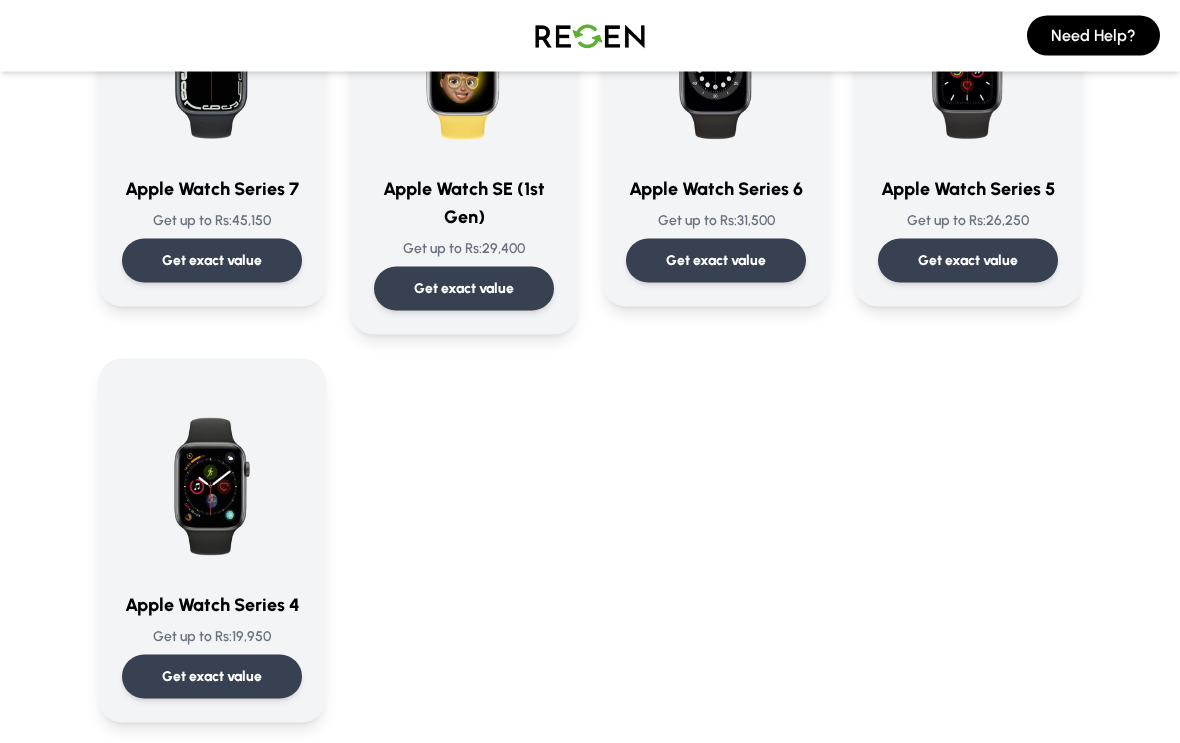 click on "Get exact value" at bounding box center (212, 677) 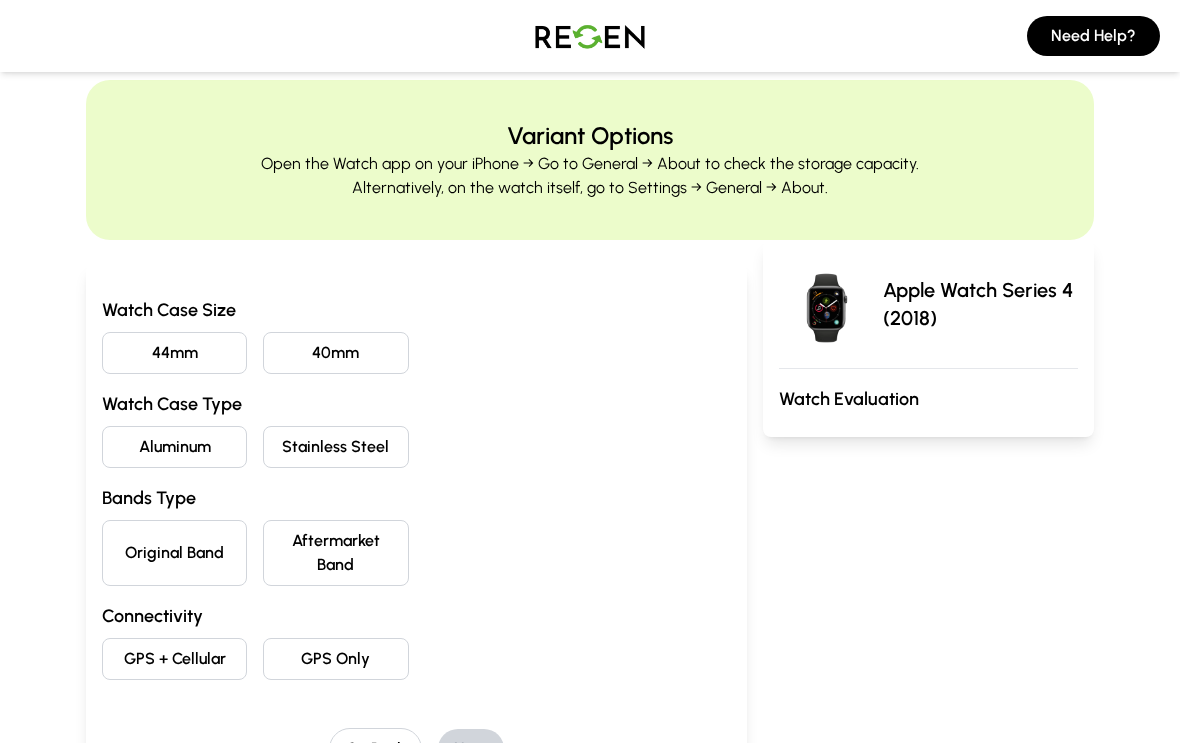 scroll, scrollTop: 0, scrollLeft: 0, axis: both 